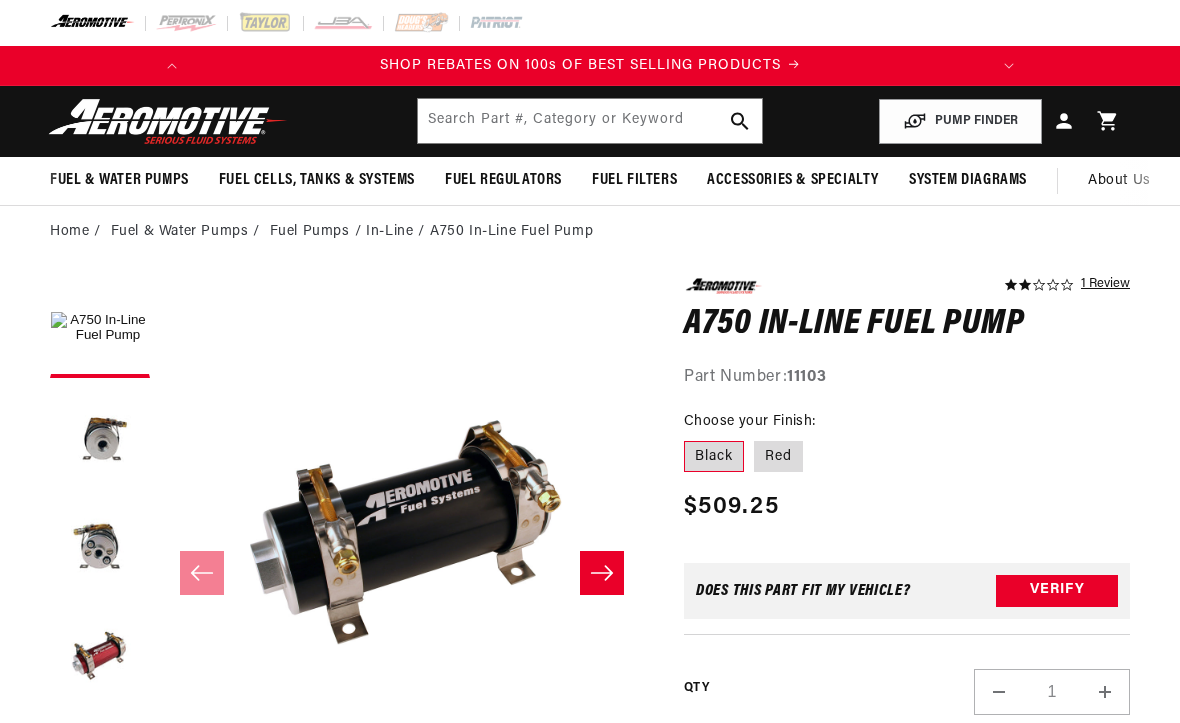scroll, scrollTop: 0, scrollLeft: 0, axis: both 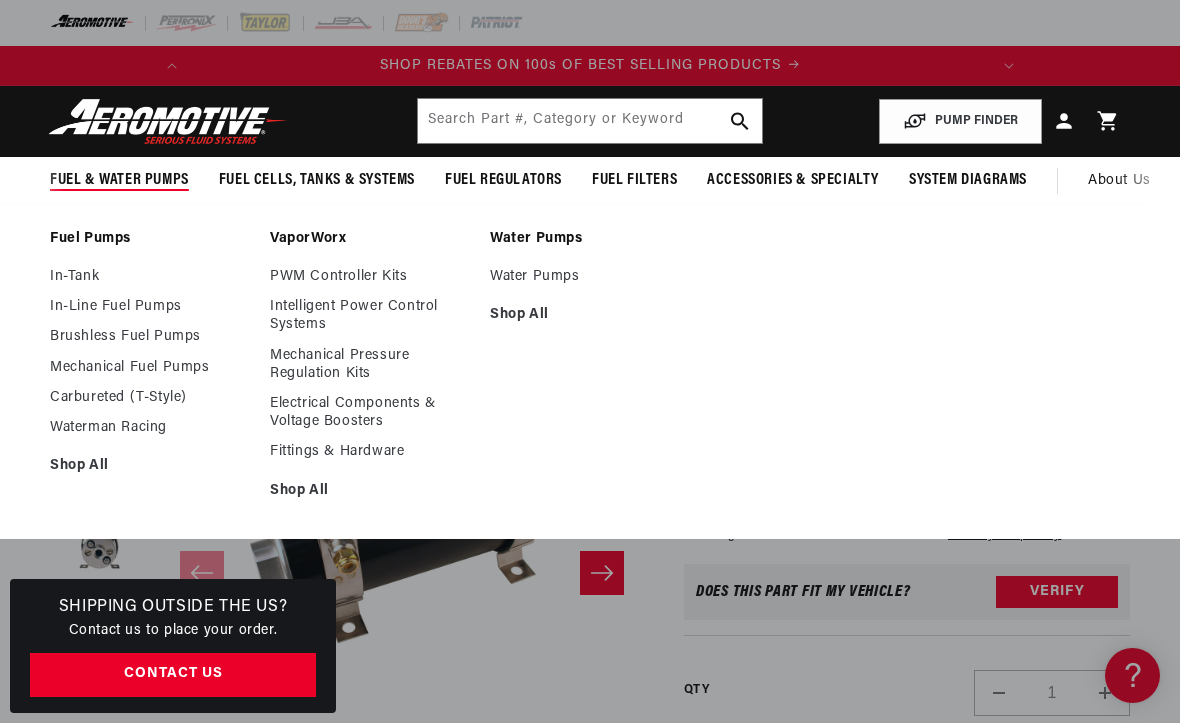 click on "Shop All" at bounding box center (150, 466) 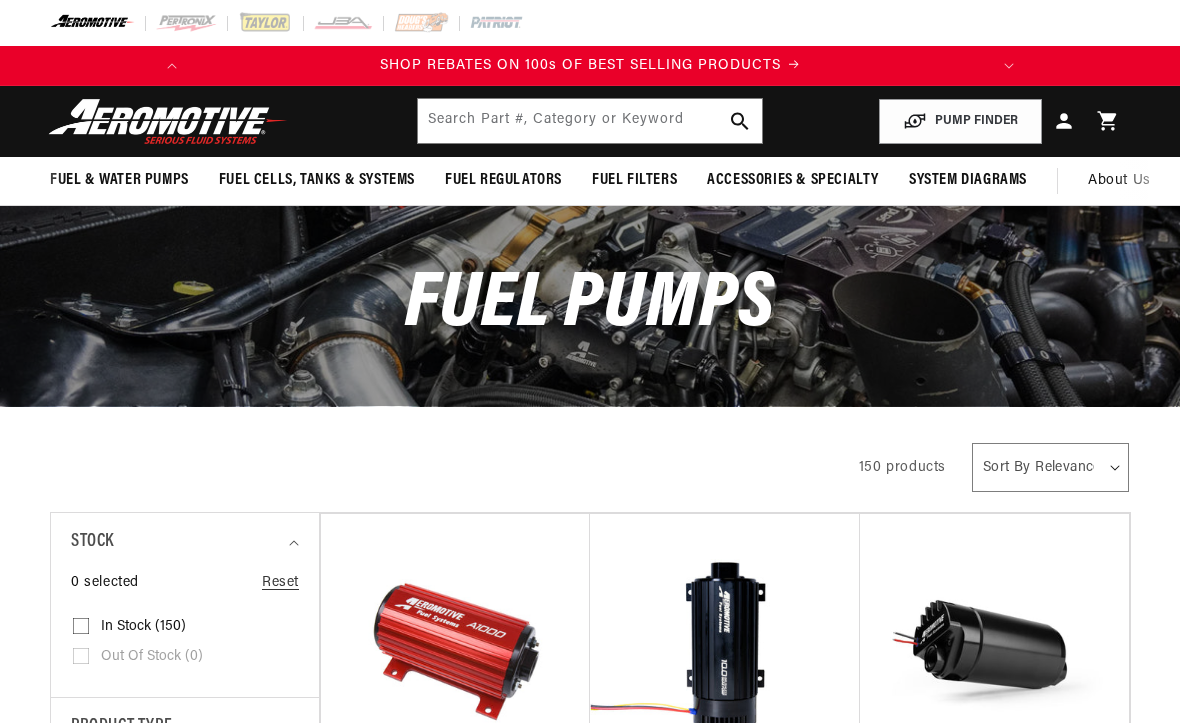scroll, scrollTop: 0, scrollLeft: 0, axis: both 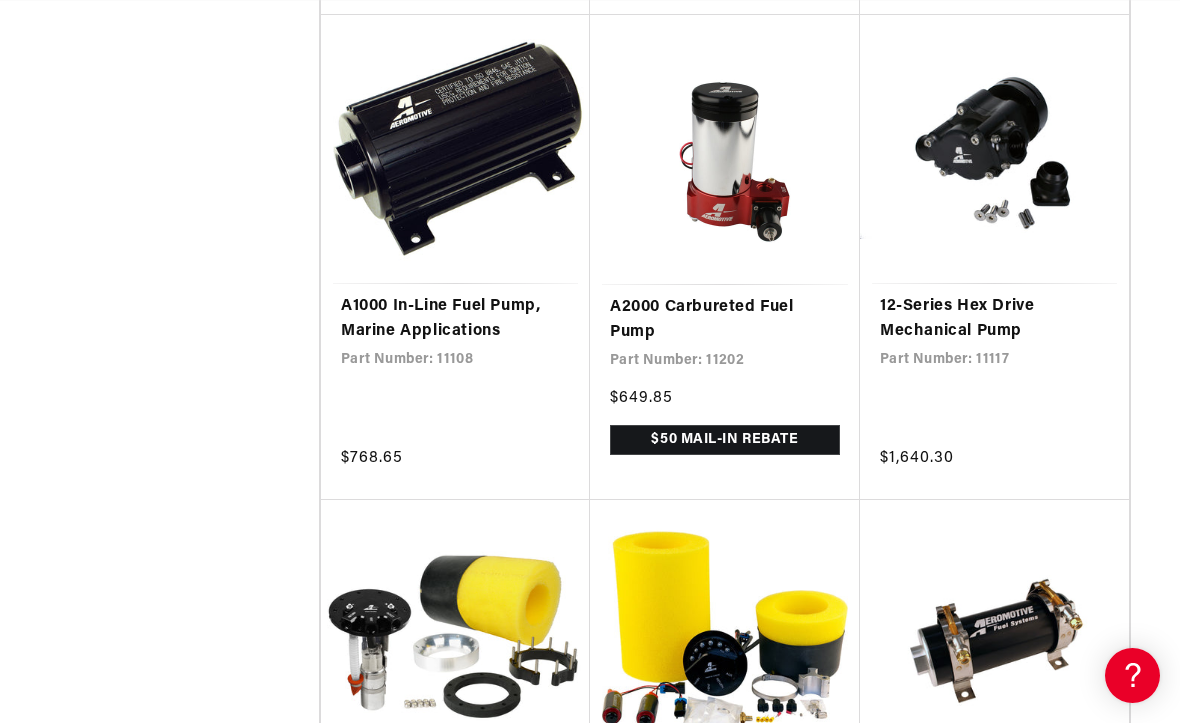 click on "A2000 Carbureted Fuel Pump" at bounding box center [725, 320] 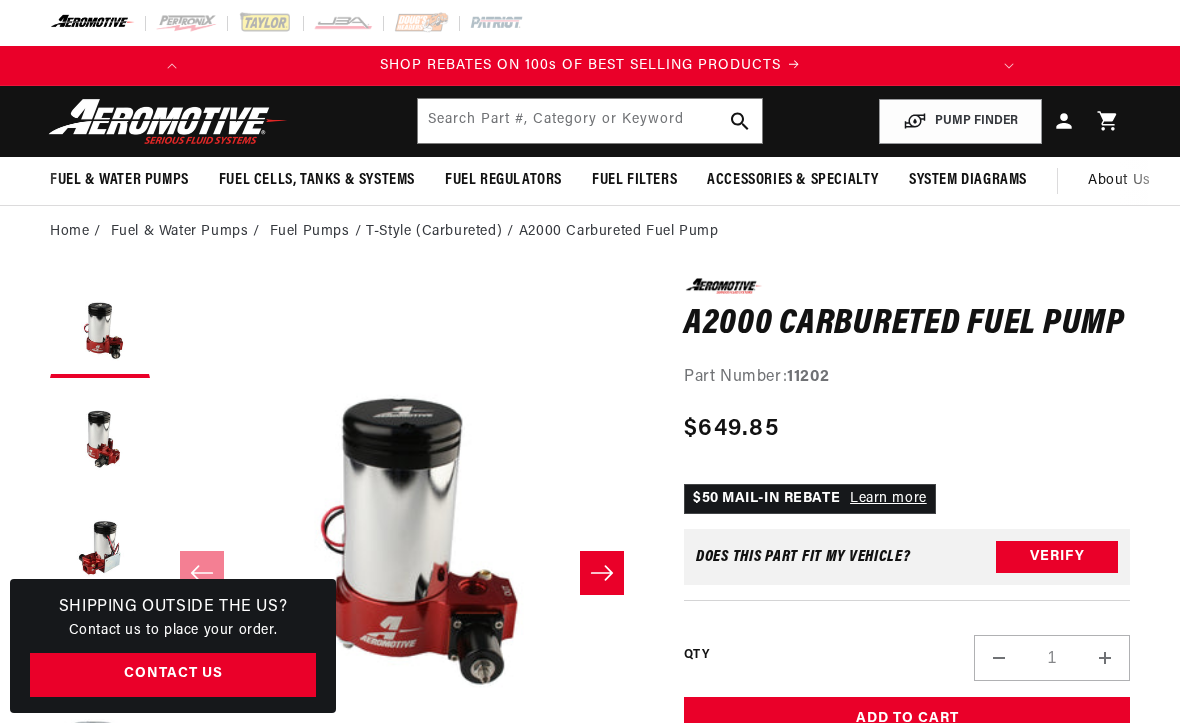 scroll, scrollTop: 0, scrollLeft: 0, axis: both 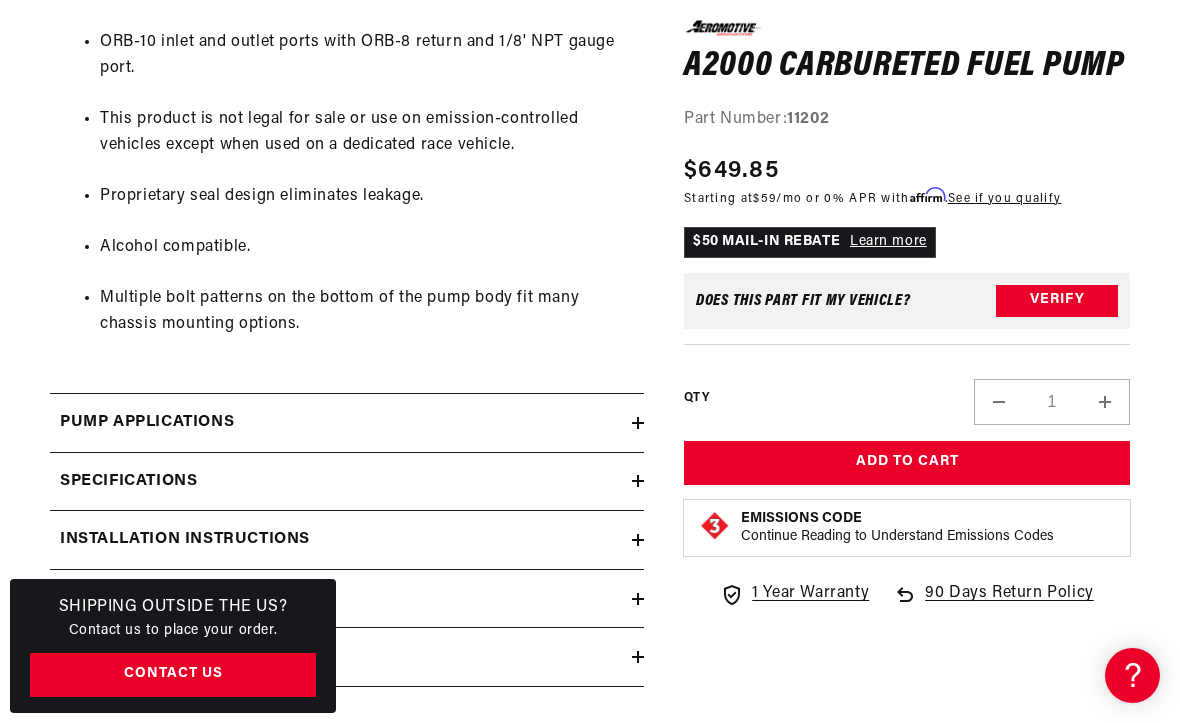 click on "Pump Applications" at bounding box center [147, 423] 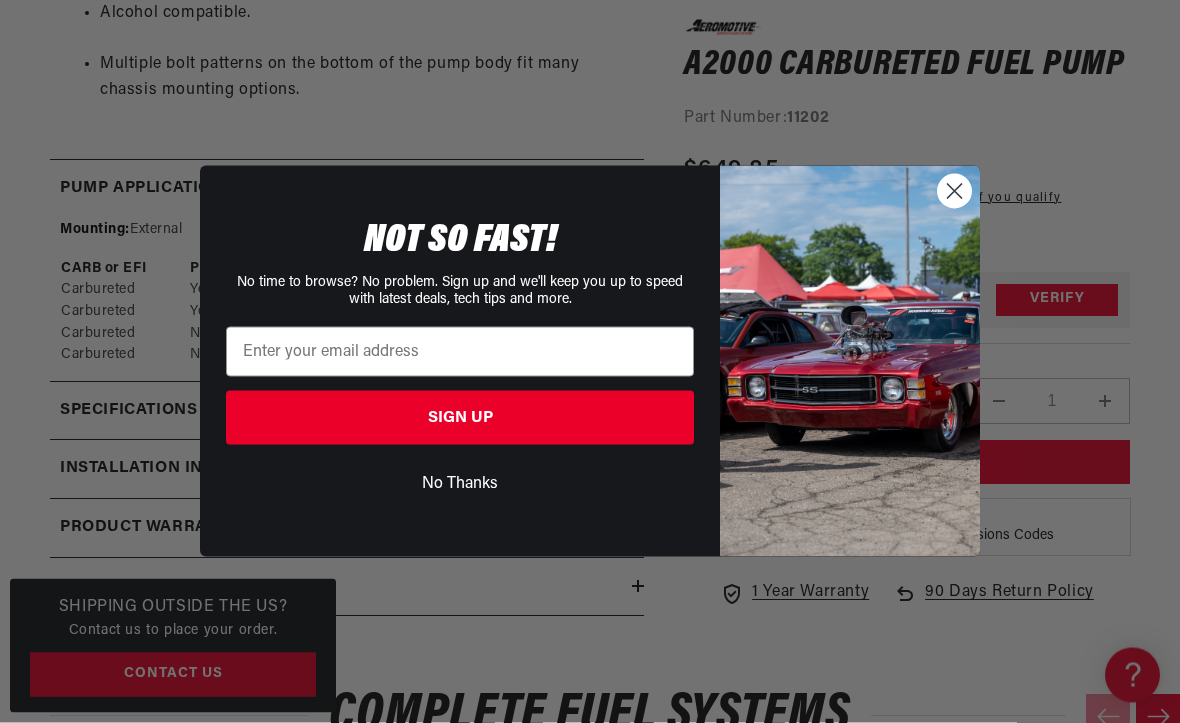 click on "No Thanks" at bounding box center (460, 484) 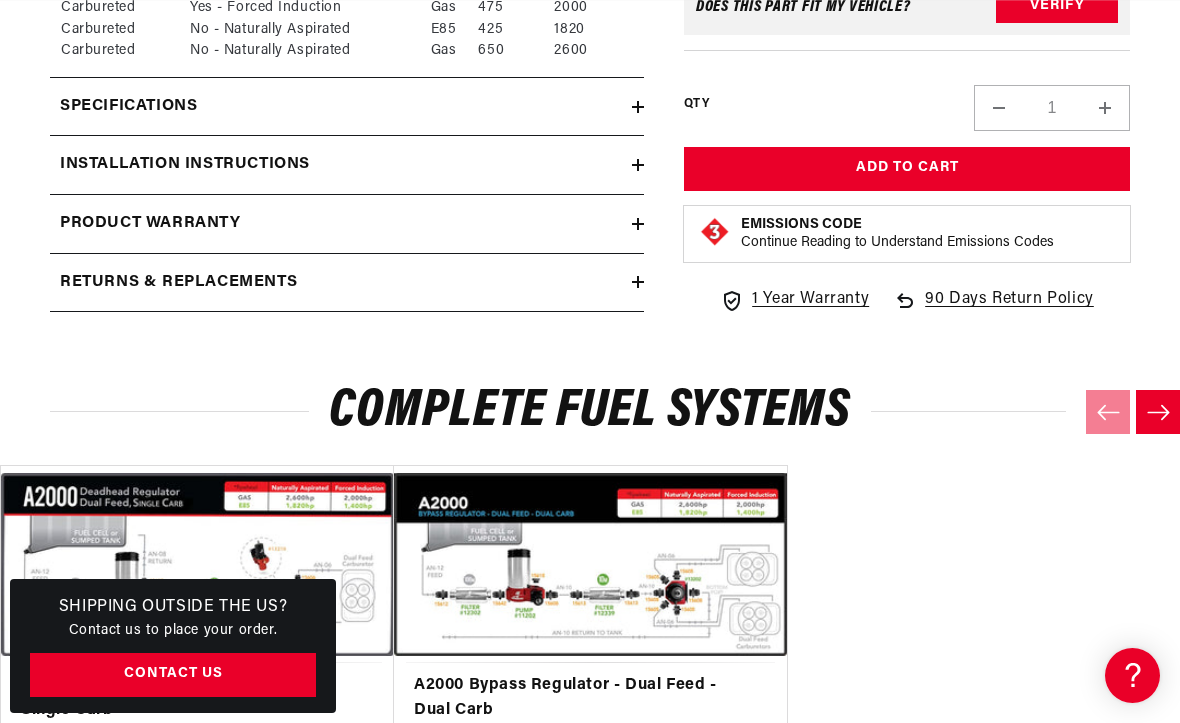 click on "Installation Instructions" at bounding box center [341, 165] 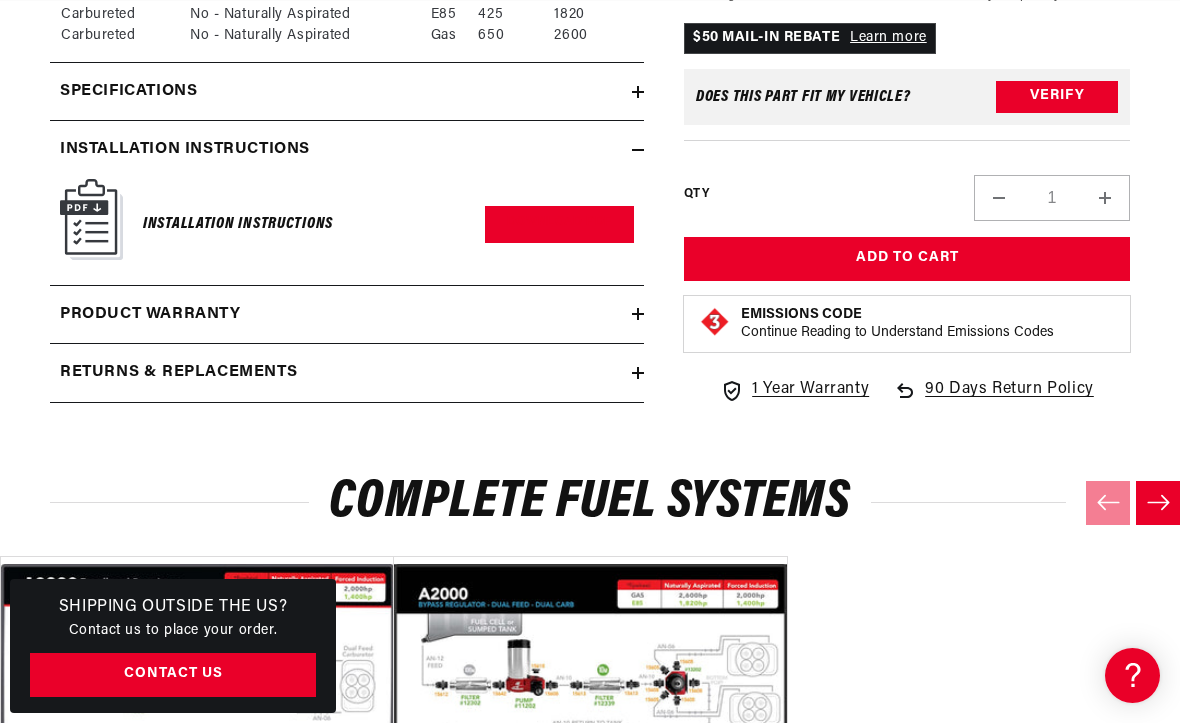 click at bounding box center [91, 219] 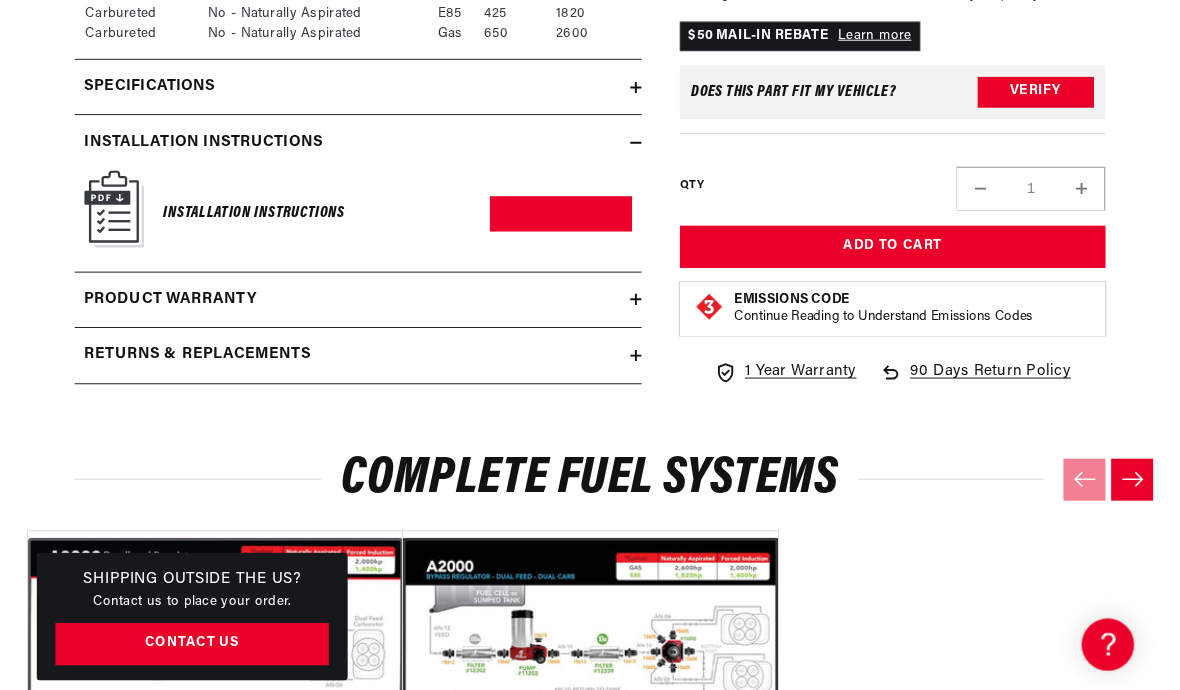 scroll, scrollTop: 1924, scrollLeft: 0, axis: vertical 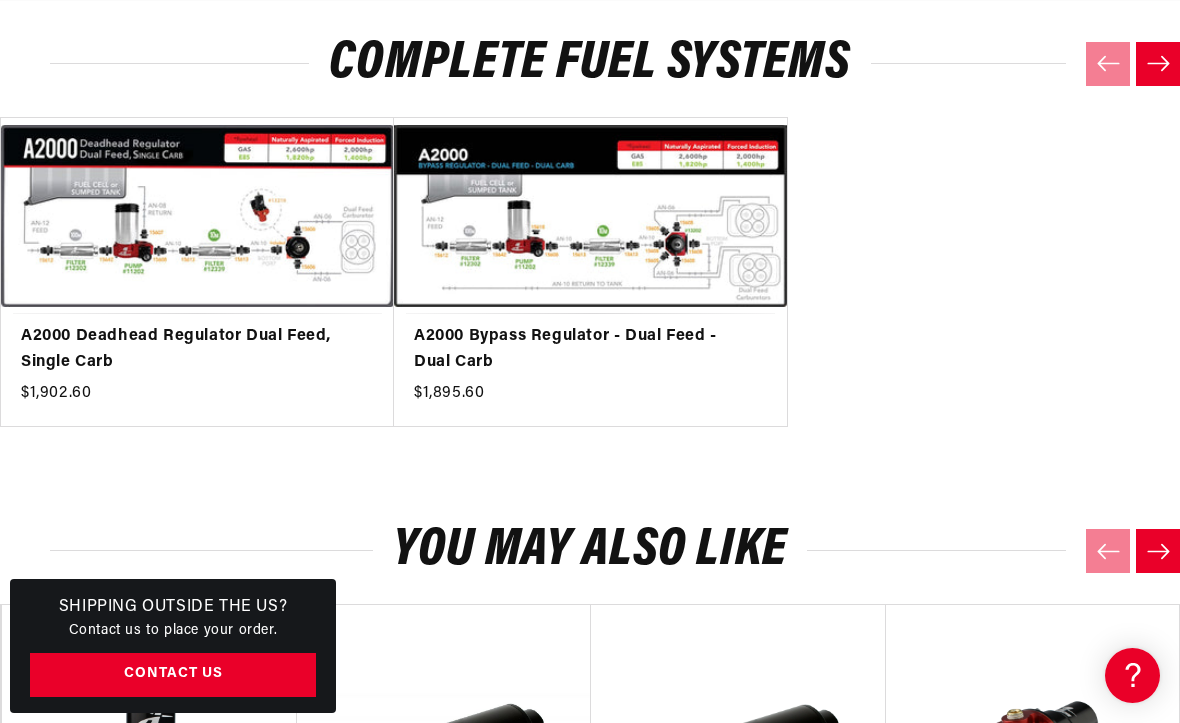click on "A2000 Deadhead Regulator Dual Feed, Single Carb" at bounding box center [187, 349] 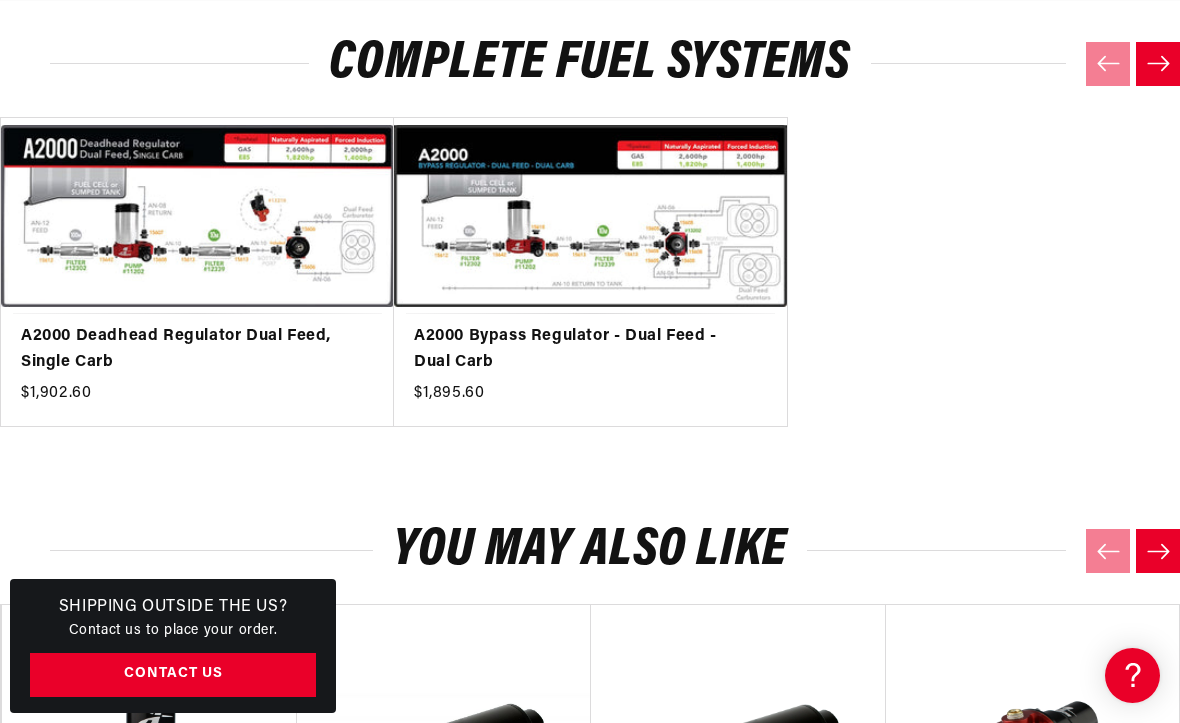 scroll, scrollTop: 2407, scrollLeft: 0, axis: vertical 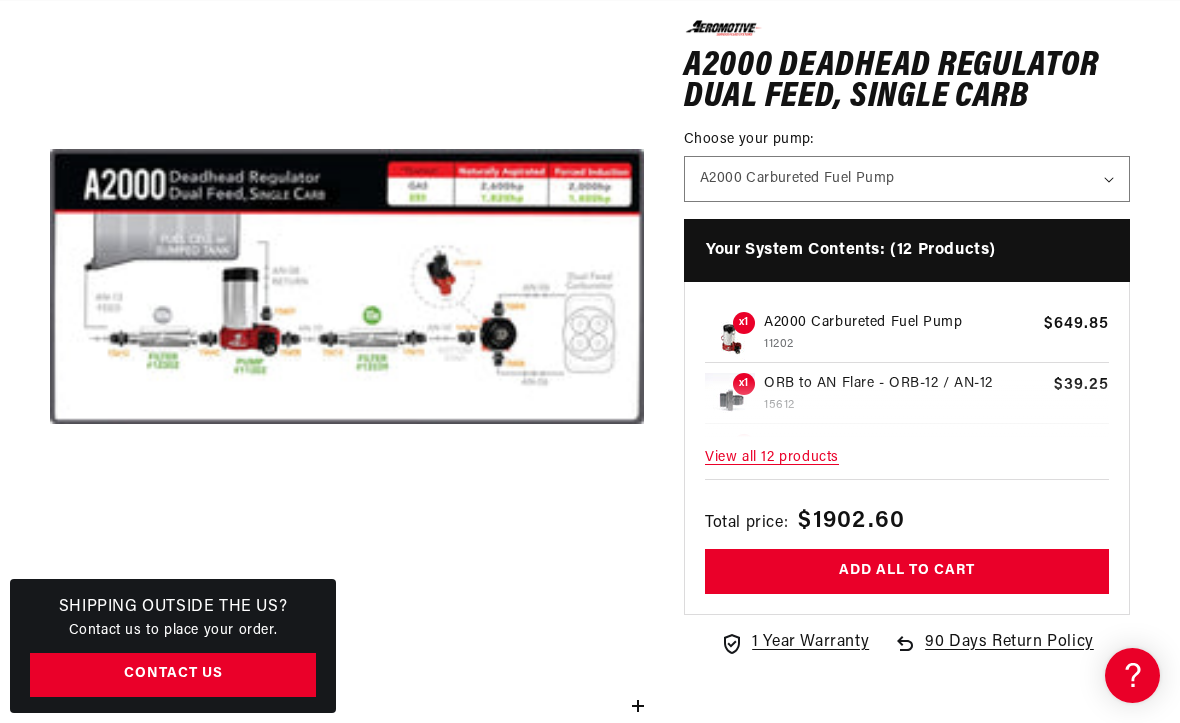 click on "Open media 1 in modal" at bounding box center [50, 583] 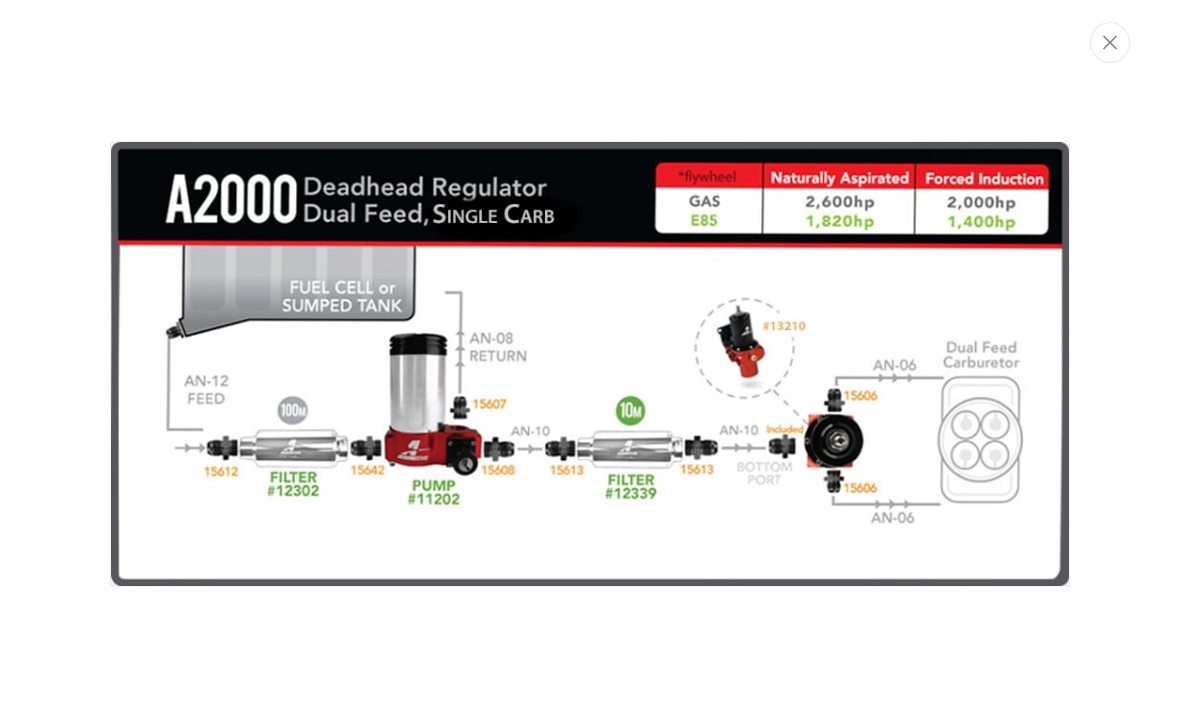 scroll, scrollTop: 0, scrollLeft: 0, axis: both 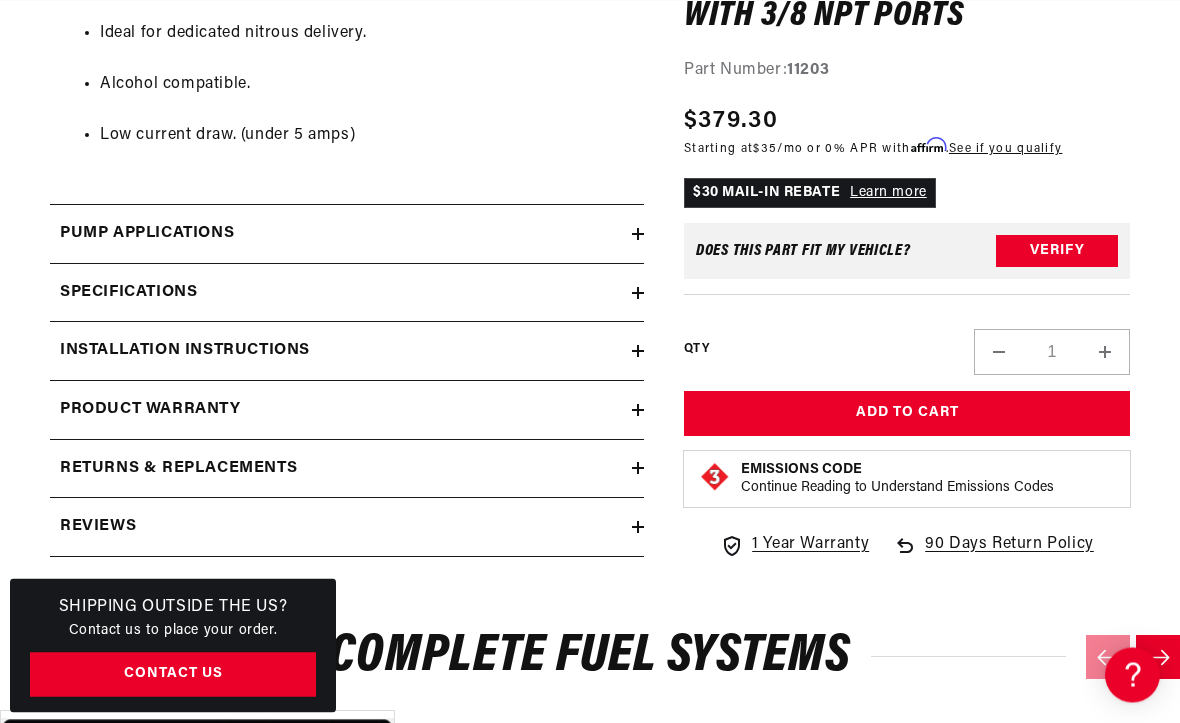 click on "Specifications" at bounding box center (341, 294) 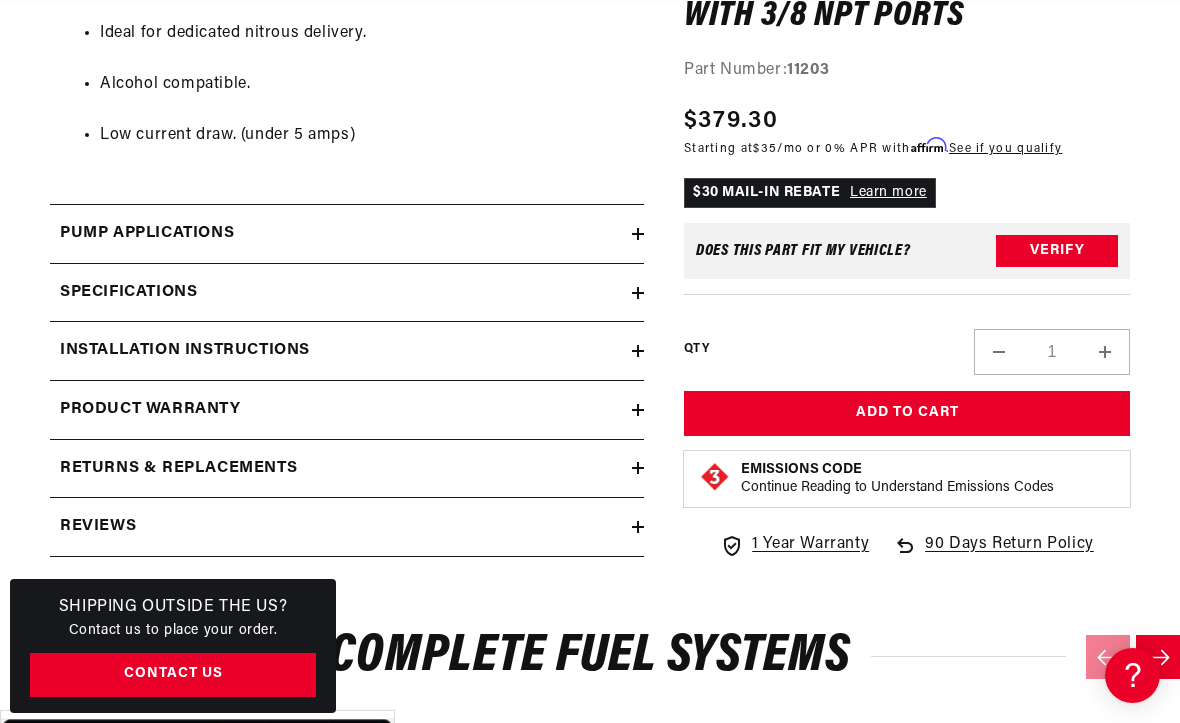 scroll, scrollTop: 0, scrollLeft: 791, axis: horizontal 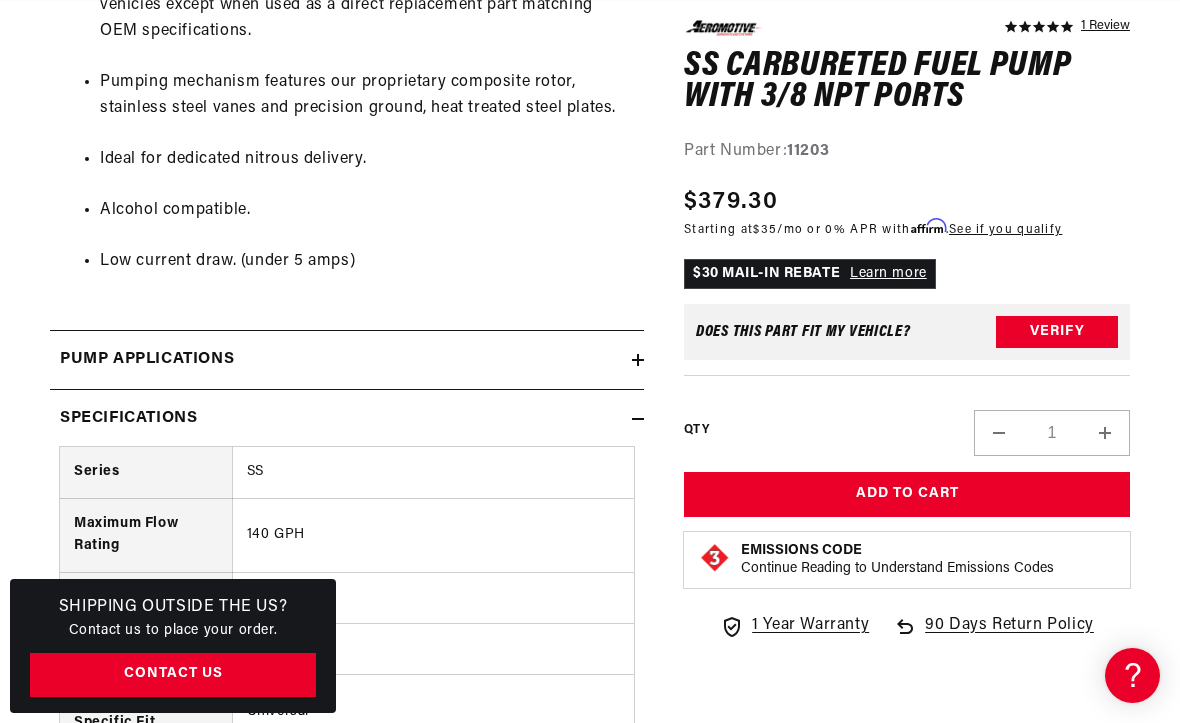 click on "Pump Applications" at bounding box center [341, 360] 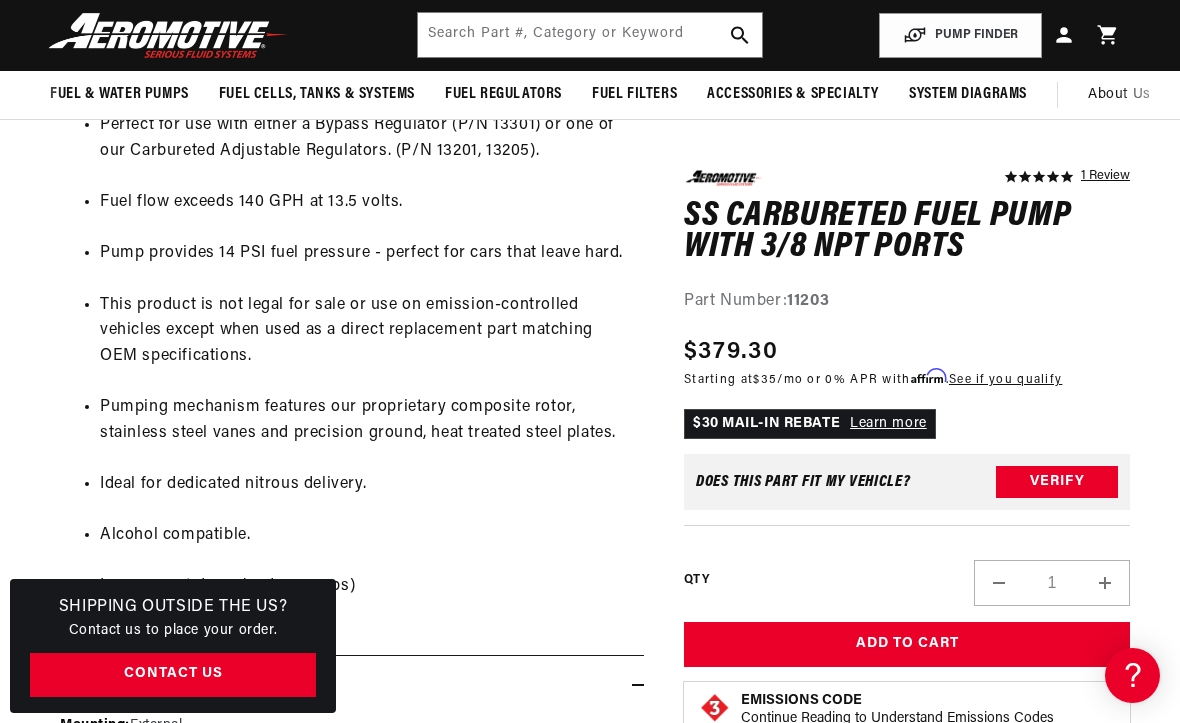 click on "5.0 star rating      1 Review
SS Carbureted Fuel Pump with 3/8 NPT Ports
SS Carbureted Fuel Pump with 3/8 NPT Ports
5.0 star rating      1 Review
Part Number:  11203
Skip to product information
Open media 1 in modal
Open media 2 in modal
Open media 3 in modal
Open media 4 in modal" at bounding box center (590, 1114) 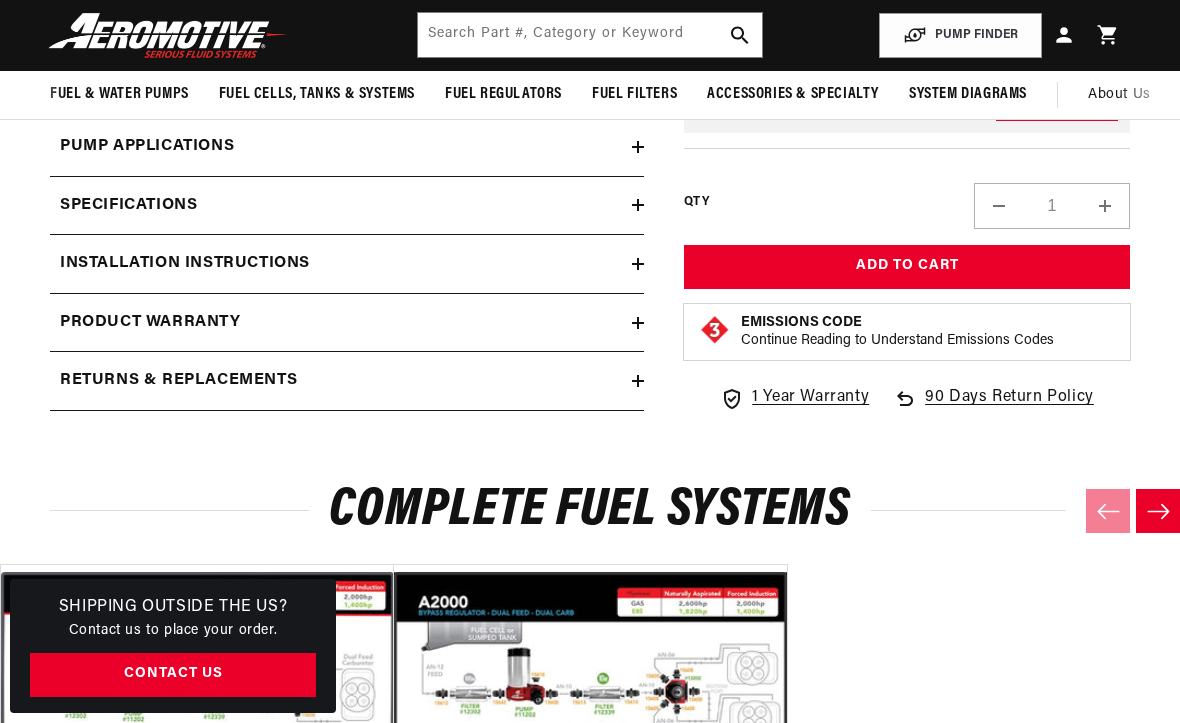 scroll, scrollTop: 1616, scrollLeft: 0, axis: vertical 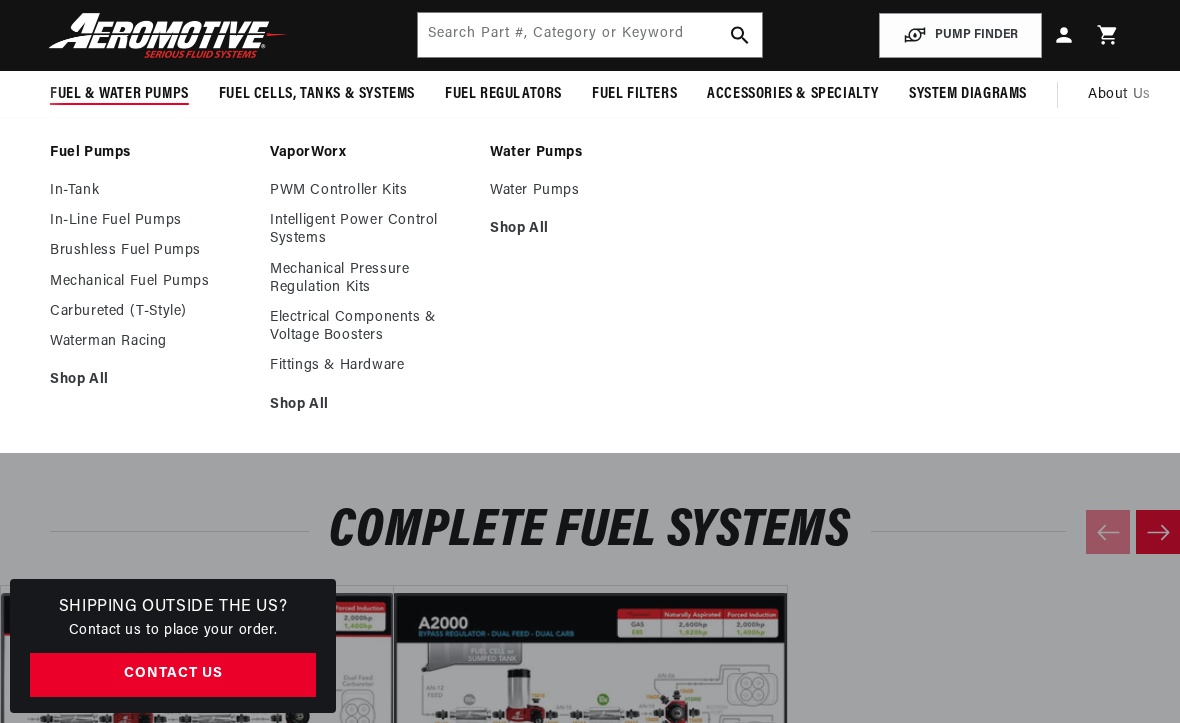 click on "In-Line Fuel Pumps" at bounding box center (150, 221) 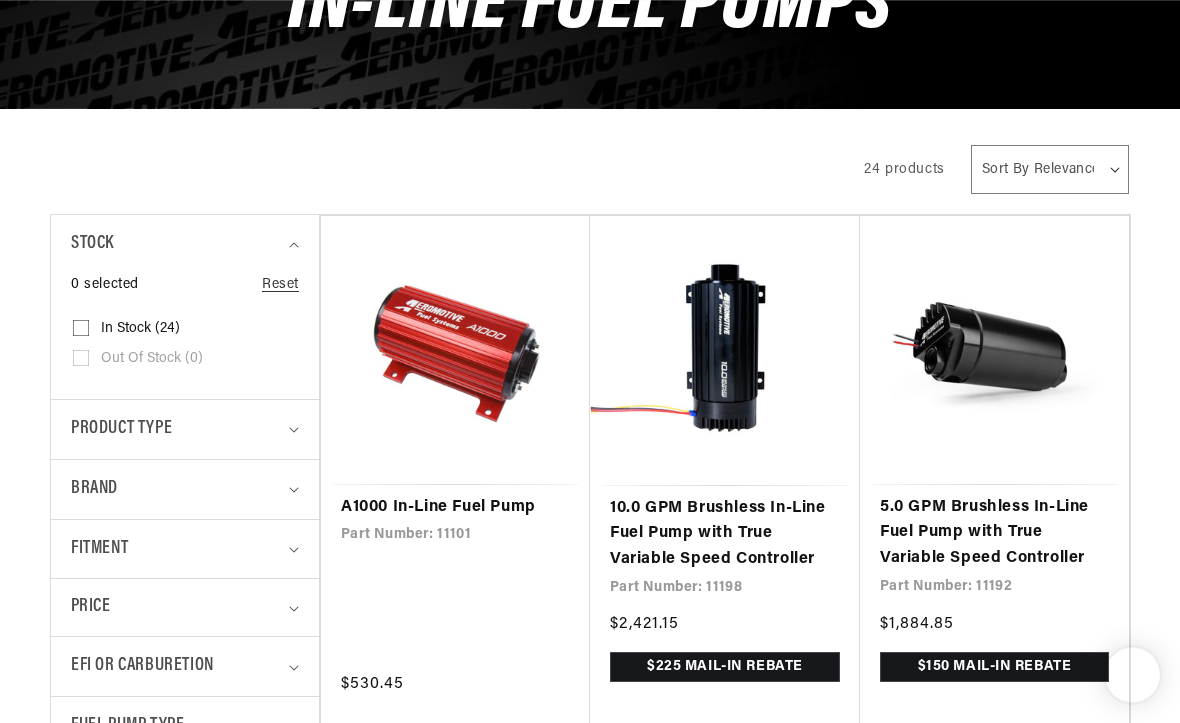 scroll, scrollTop: 328, scrollLeft: 0, axis: vertical 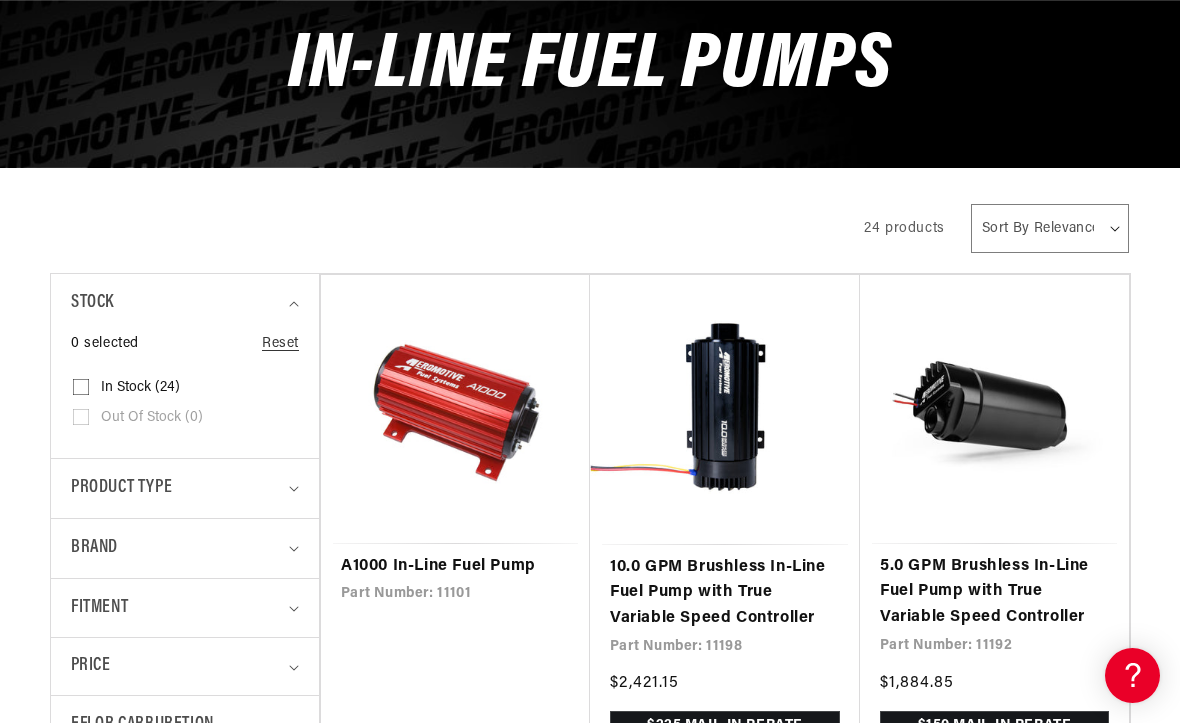 click on "A1000 In-Line Fuel Pump" at bounding box center [455, 567] 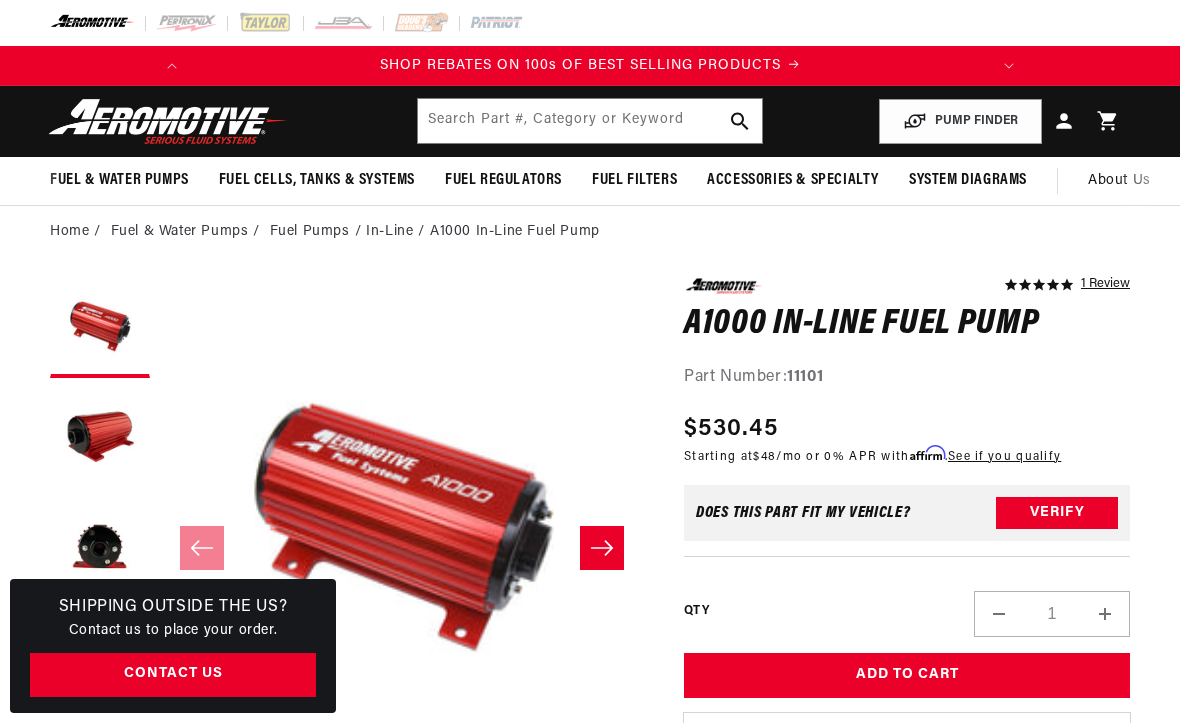 scroll, scrollTop: 0, scrollLeft: 0, axis: both 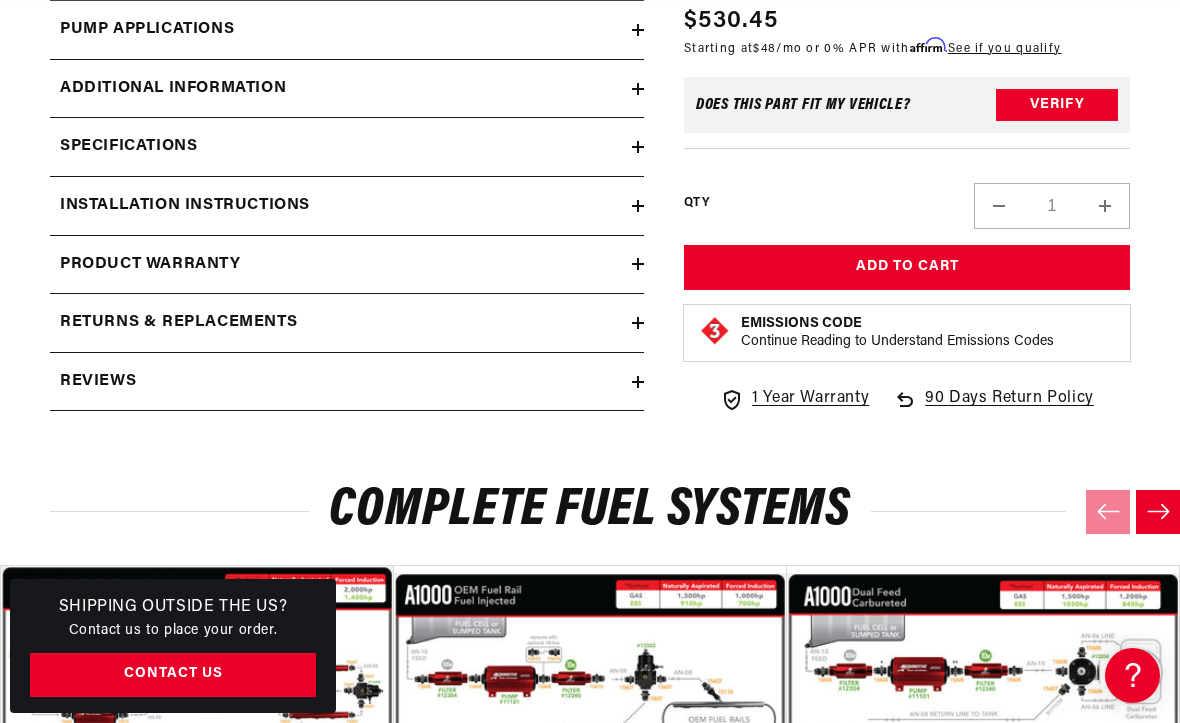 click on "Specifications" at bounding box center [341, 147] 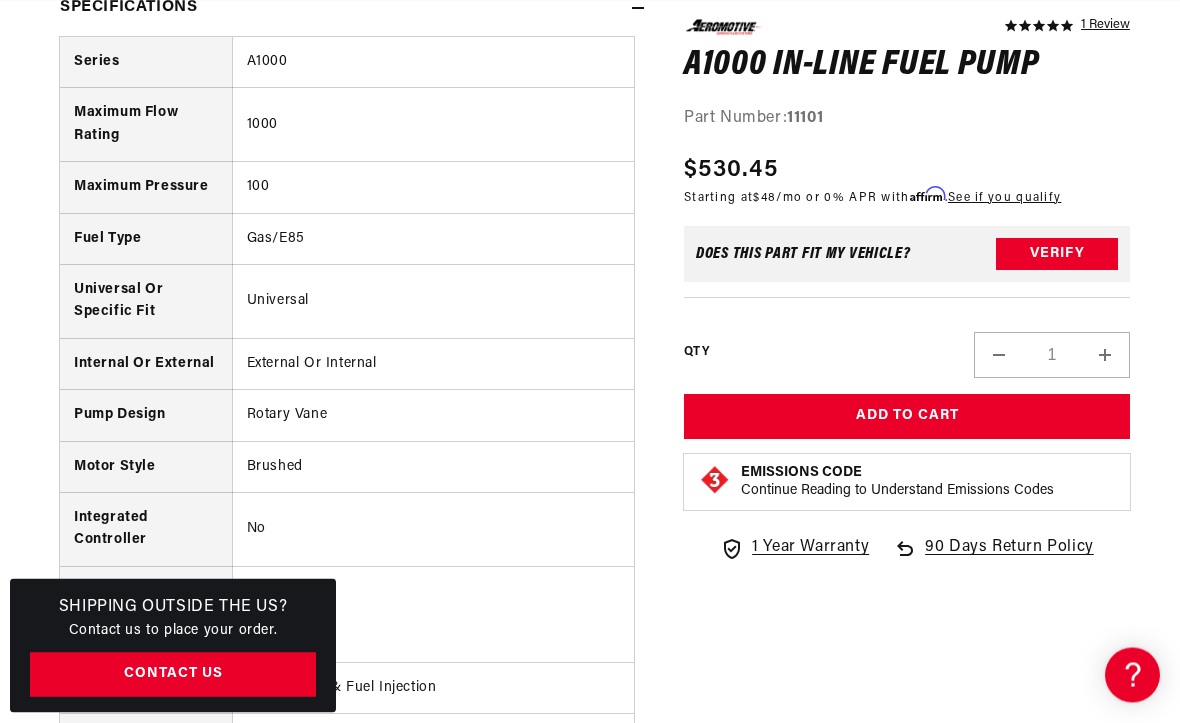 scroll, scrollTop: 2328, scrollLeft: 0, axis: vertical 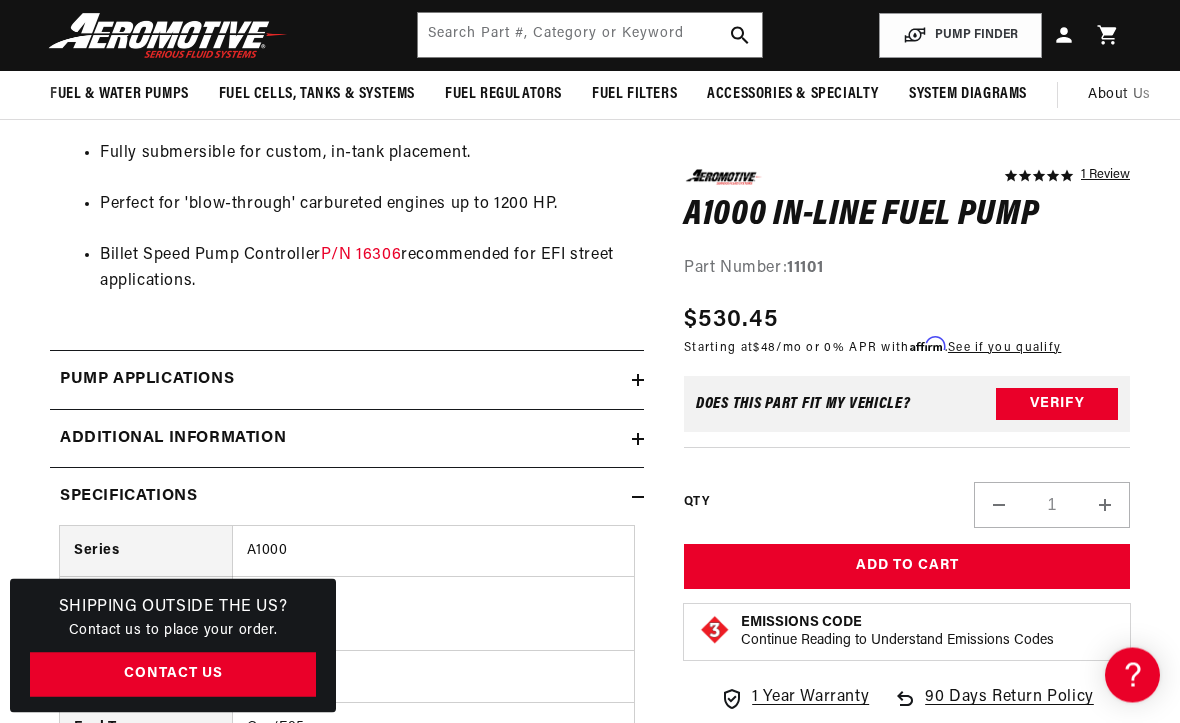 click on "Pump Applications" at bounding box center (347, 381) 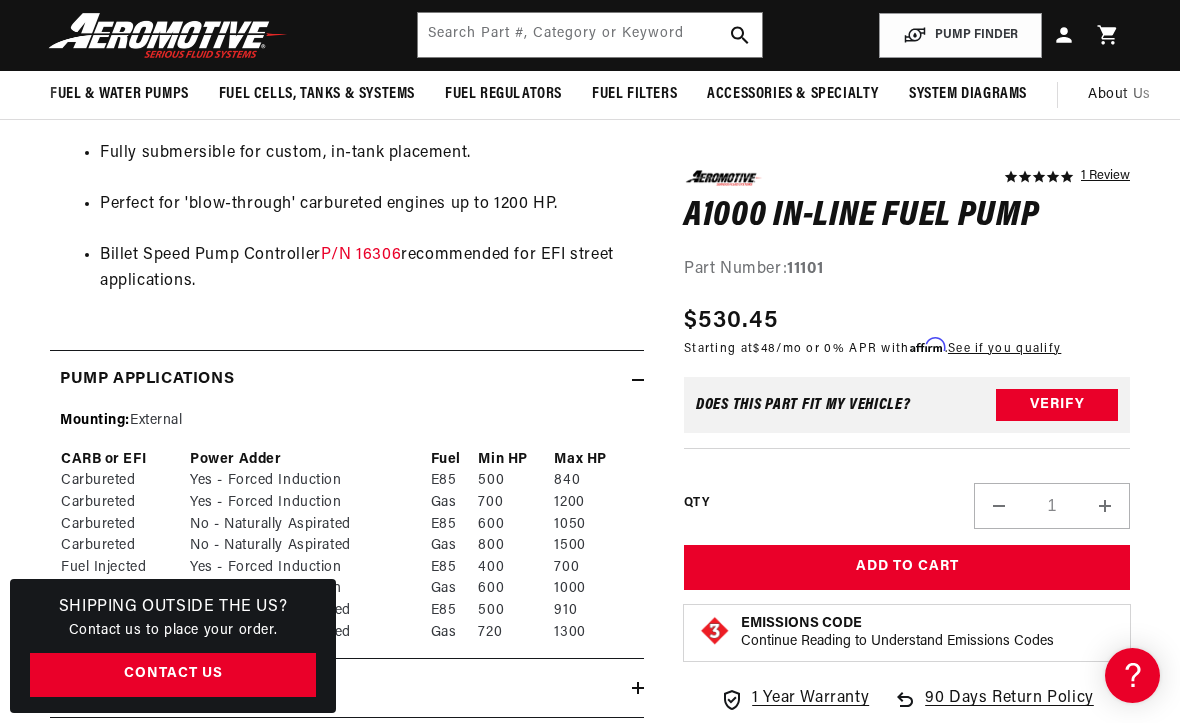 scroll, scrollTop: 1698, scrollLeft: 0, axis: vertical 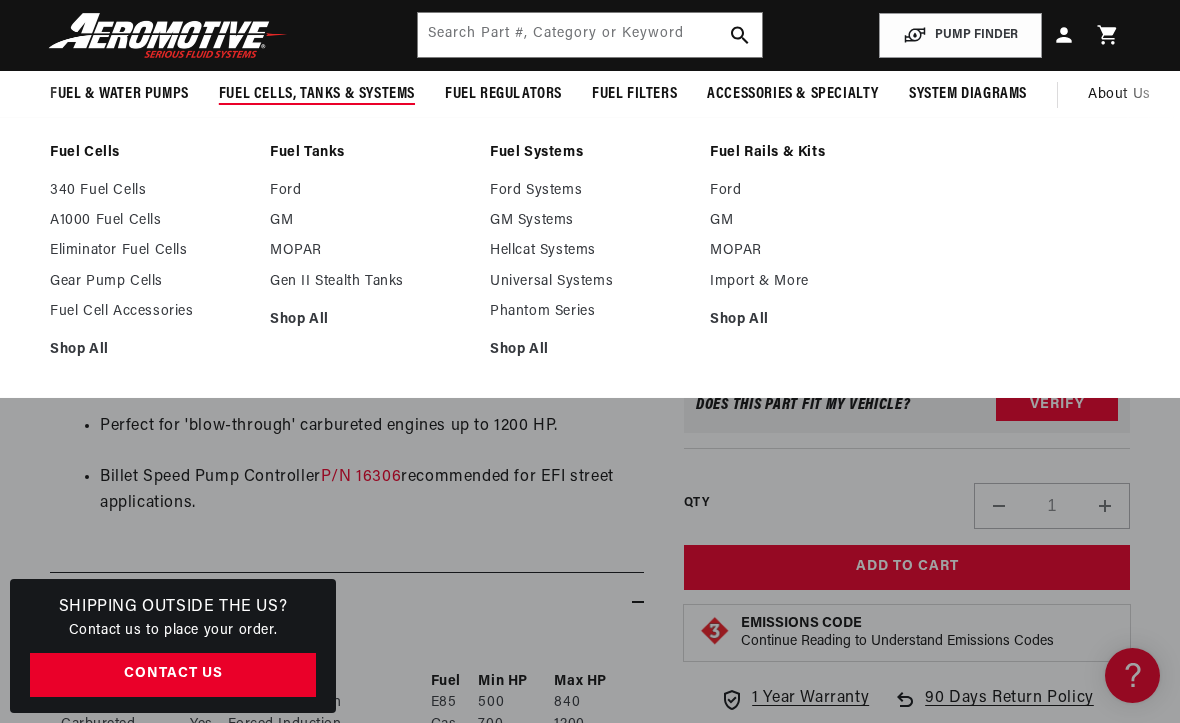 click on "340 Fuel Cells" at bounding box center (150, 191) 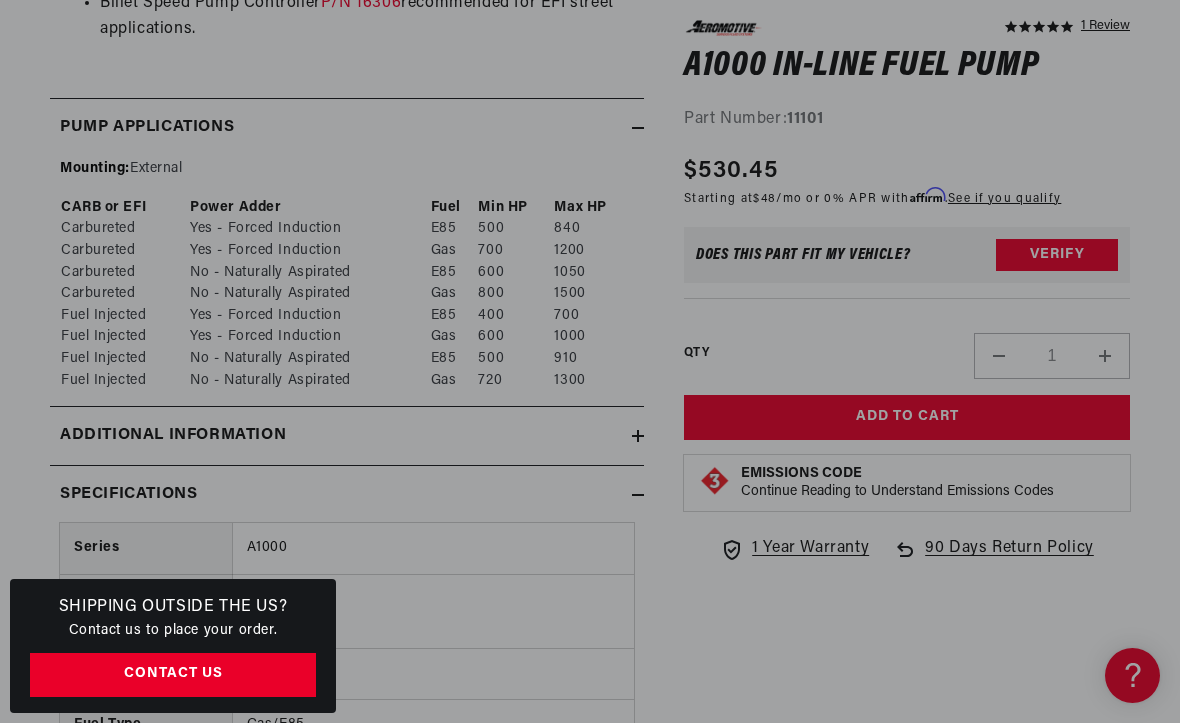 scroll, scrollTop: 0, scrollLeft: 0, axis: both 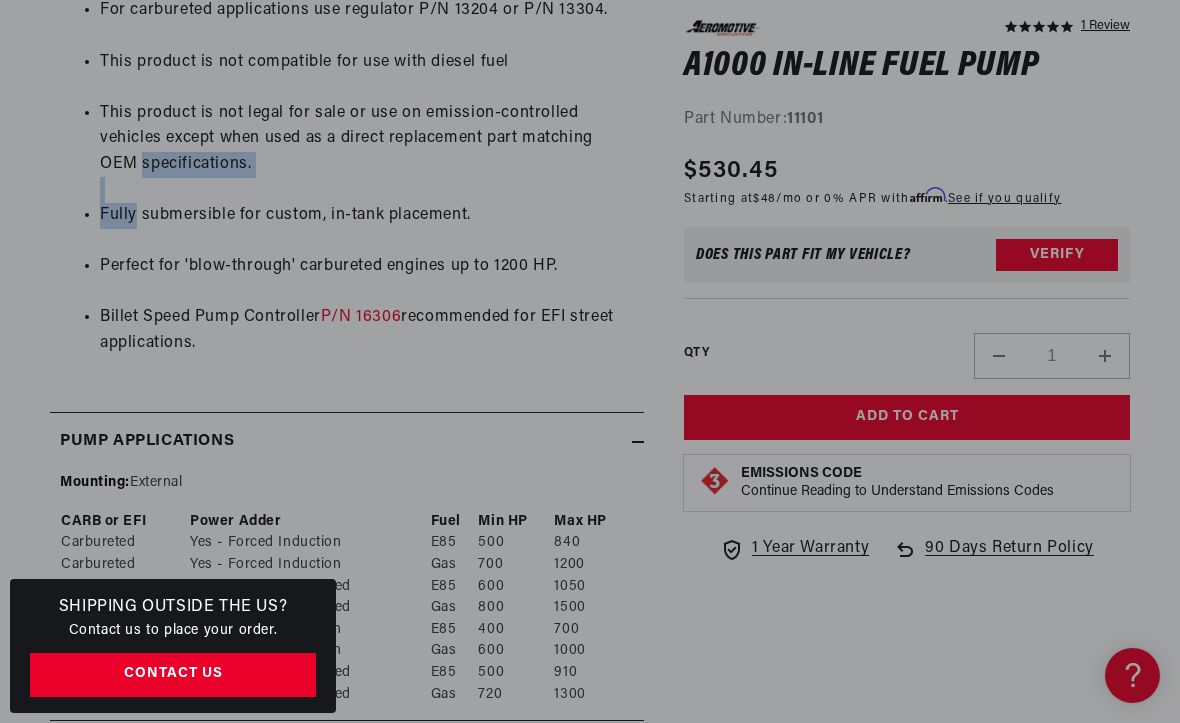 click on "ORB-10 inlet and outlet ports.
For EFI applications use regulator P/N 13101 or P/N 13303.
For carbureted applications use regulator P/N 13204 or P/N 13304.
This product is not compatible for use with diesel fuel
This product is not legal for sale or use on emission-controlled vehicles except when used as a direct replacement part matching OEM specifications.
Fully submersible for custom, in-tank placement.
Perfect for 'blow-through' carbureted engines up to 1200 HP.
Billet Speed Pump Controller  P/N 16306  recommended for EFI street applications." at bounding box center [347, 126] 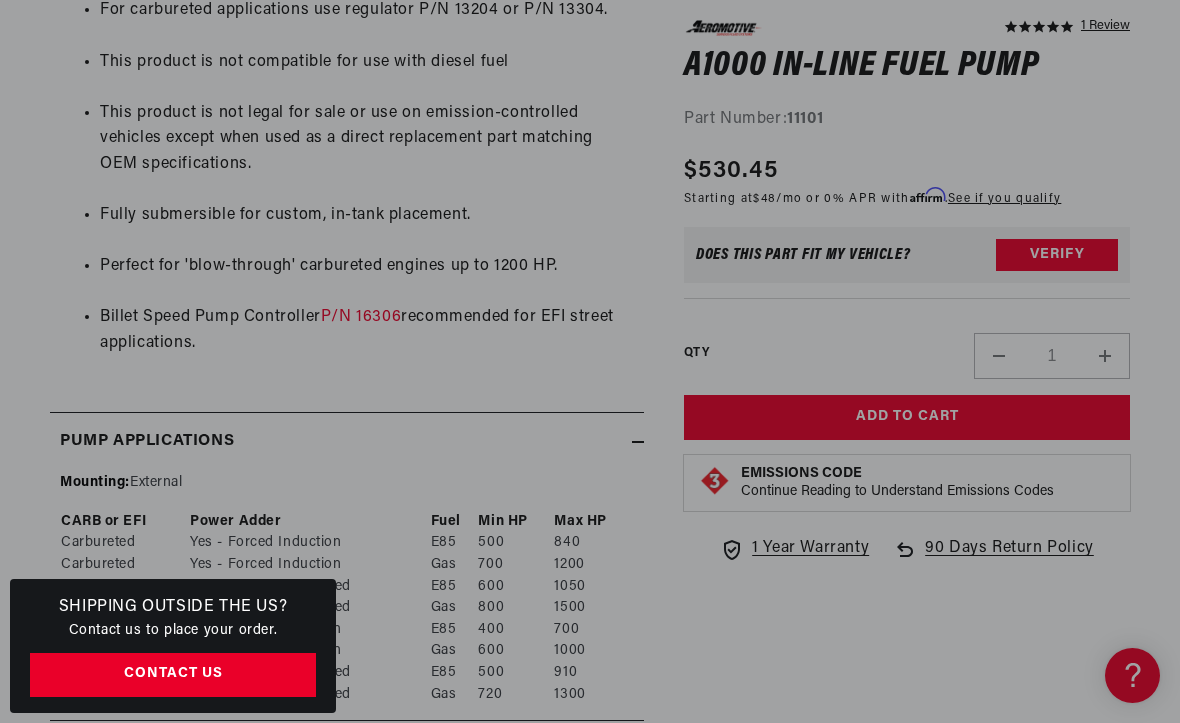 scroll, scrollTop: 0, scrollLeft: 791, axis: horizontal 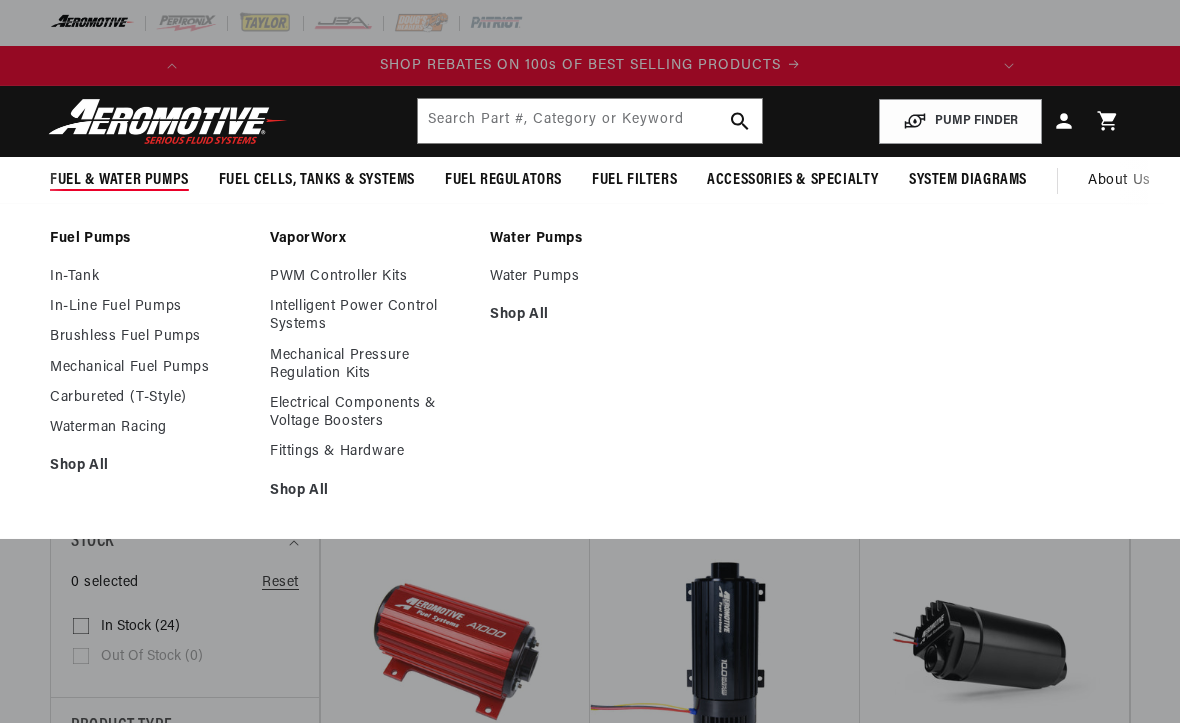 click on "Carbureted (T-Style)" at bounding box center [150, 398] 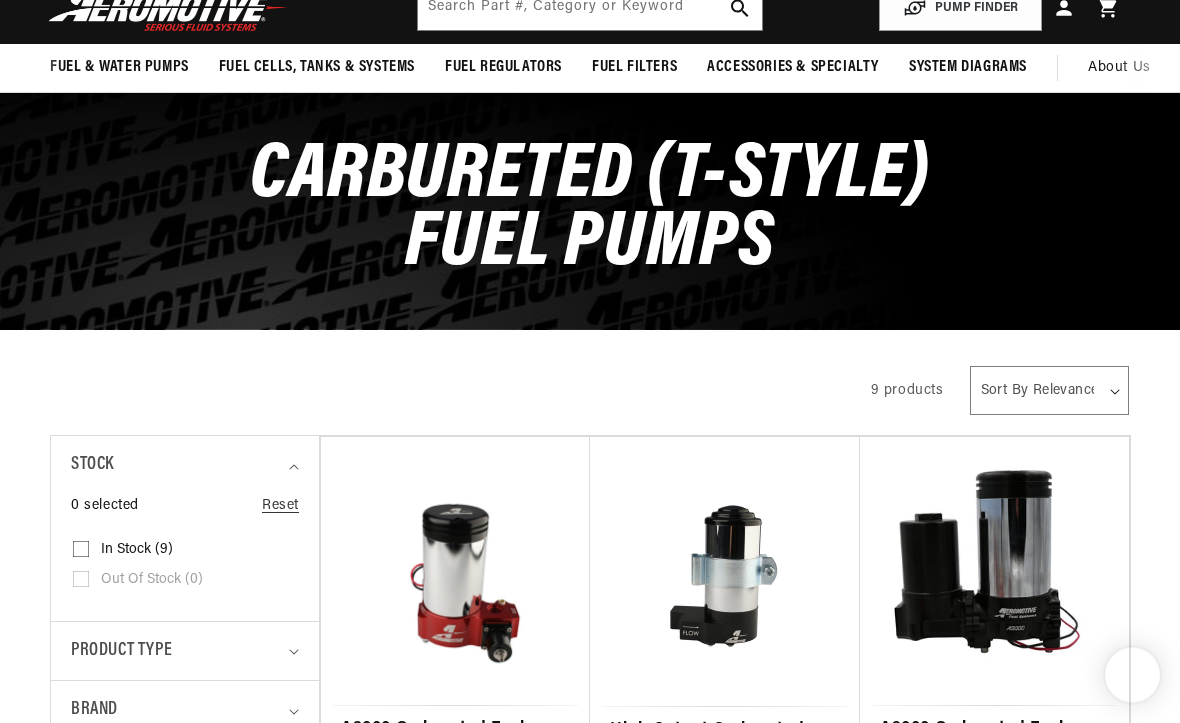 scroll, scrollTop: 218, scrollLeft: 0, axis: vertical 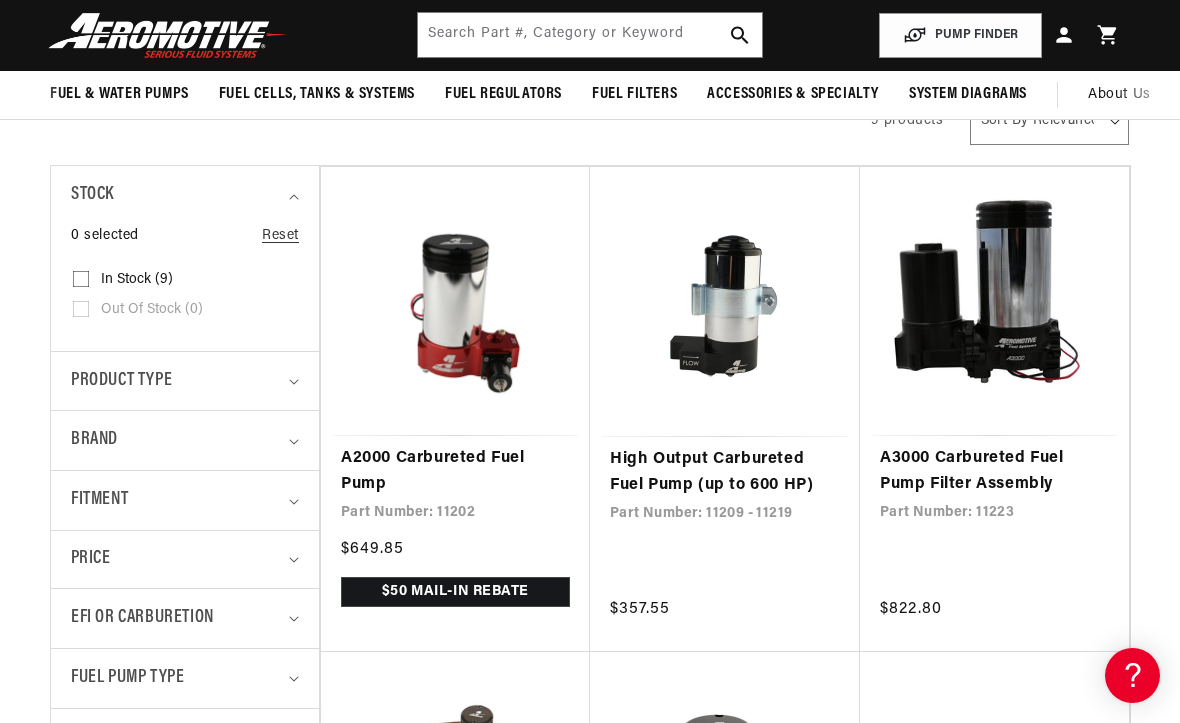 click on "A3000 Carbureted Fuel Pump Filter Assembly" at bounding box center (994, 471) 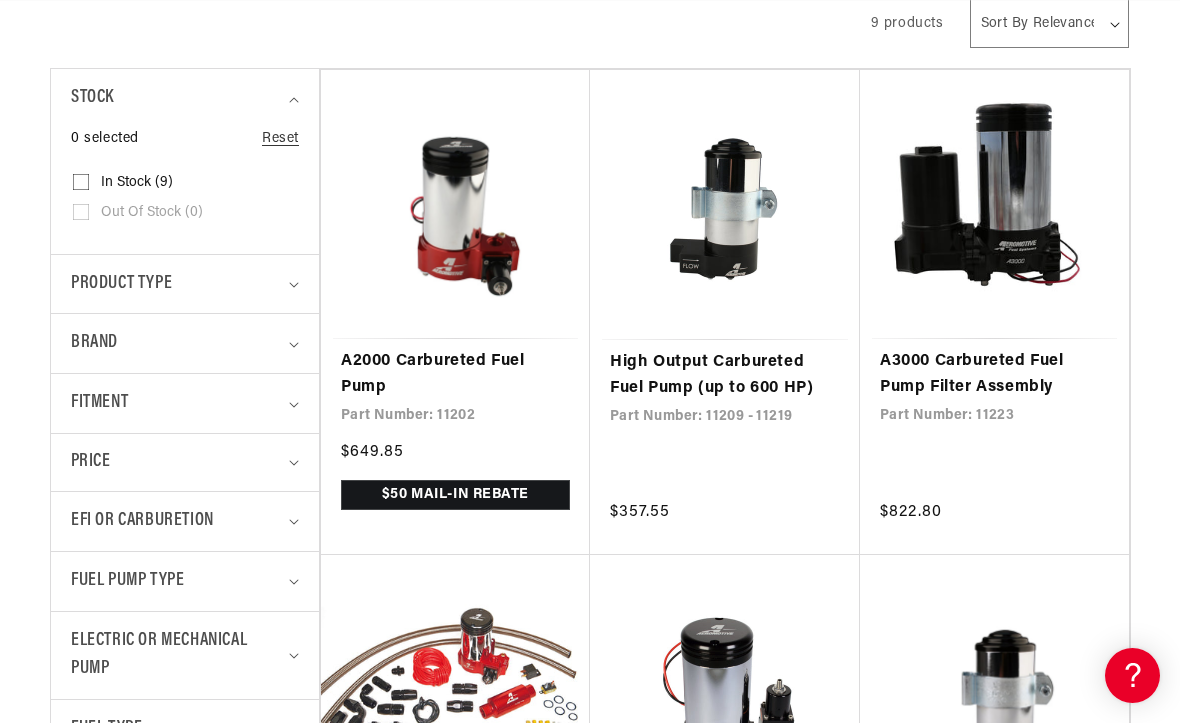 scroll, scrollTop: 486, scrollLeft: 0, axis: vertical 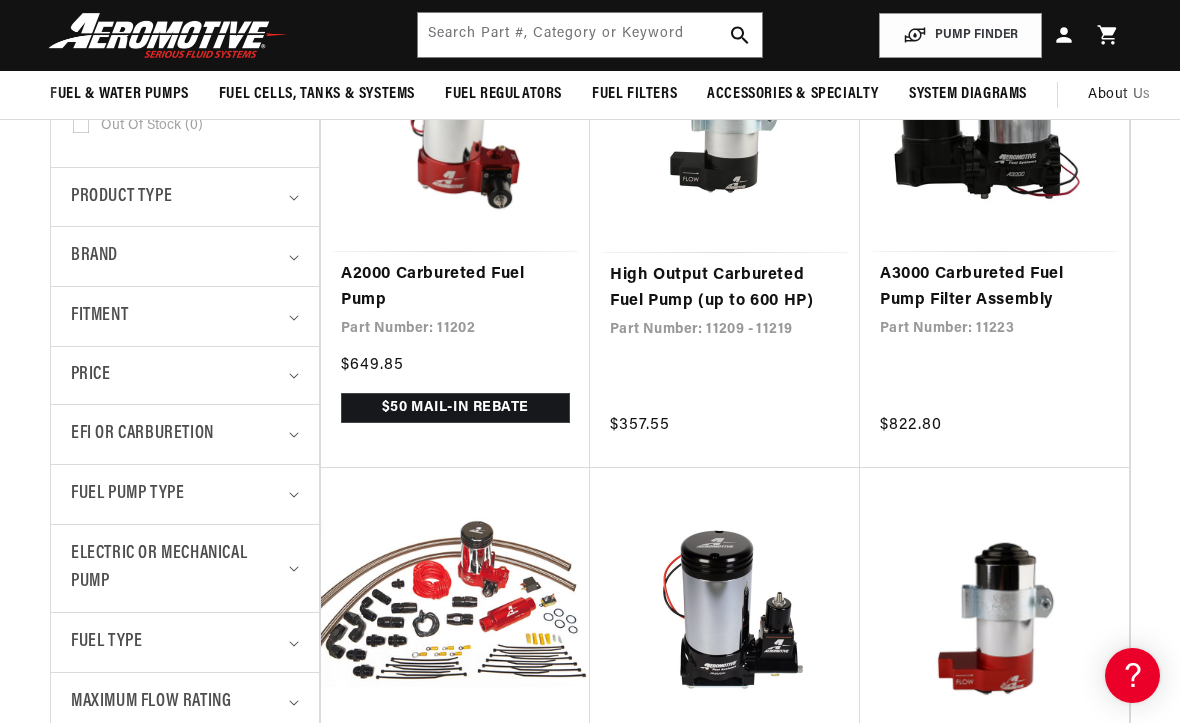 click on "A3000 Carbureted Fuel Pump Filter Assembly" at bounding box center (994, 287) 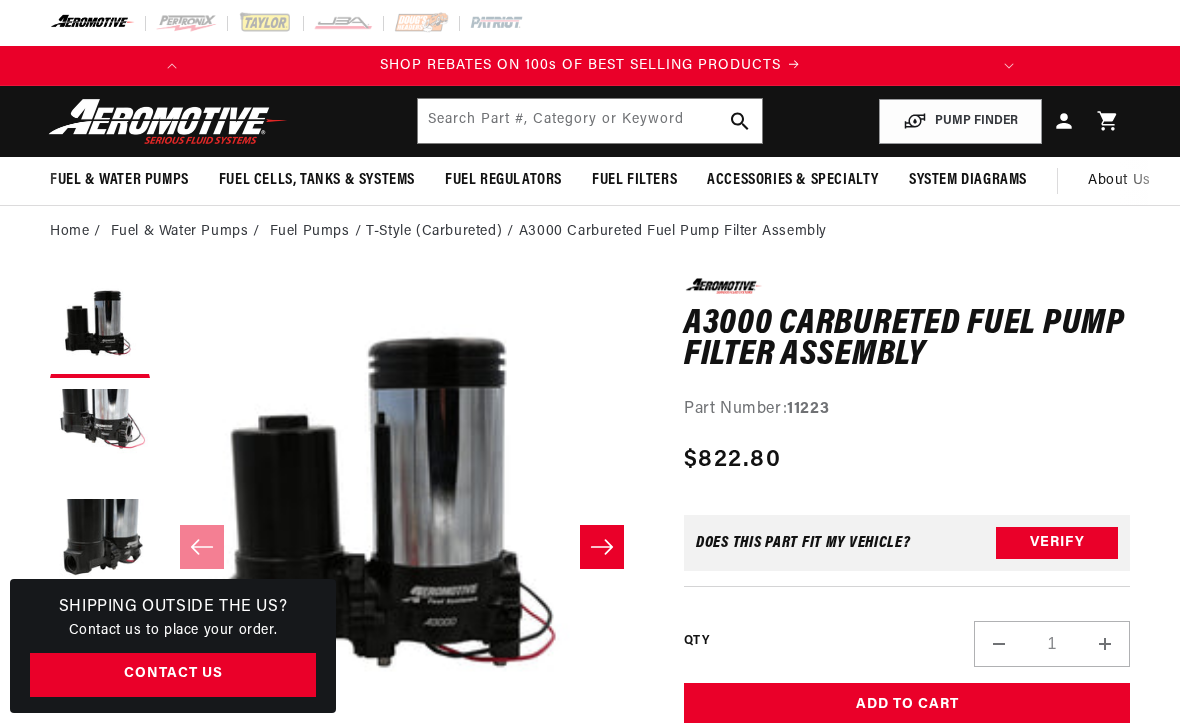 scroll, scrollTop: 0, scrollLeft: 0, axis: both 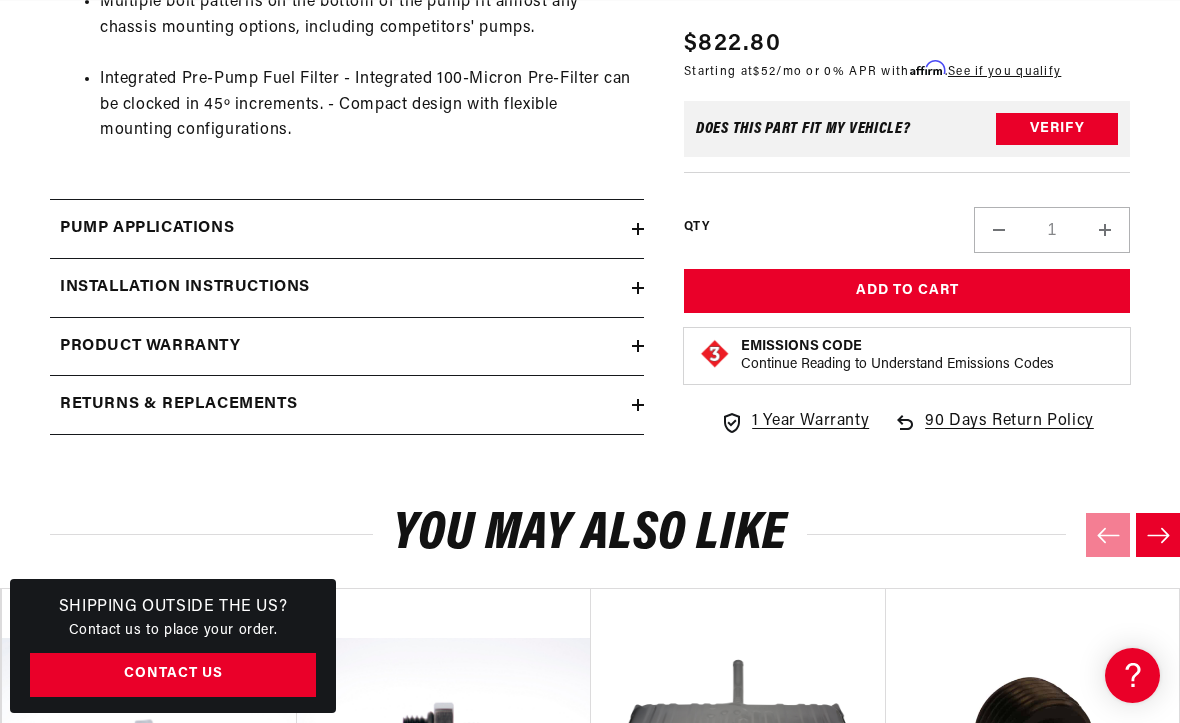click on "Pump Applications" at bounding box center [147, 229] 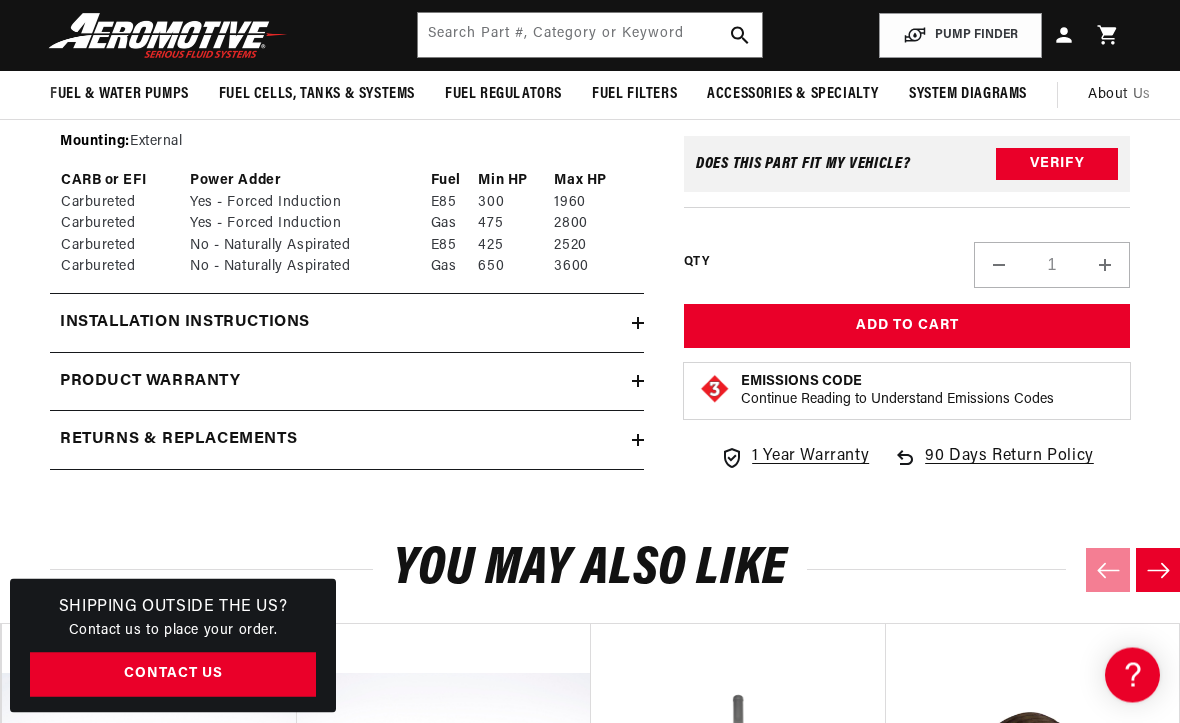 click on "Installation Instructions" at bounding box center (185, 324) 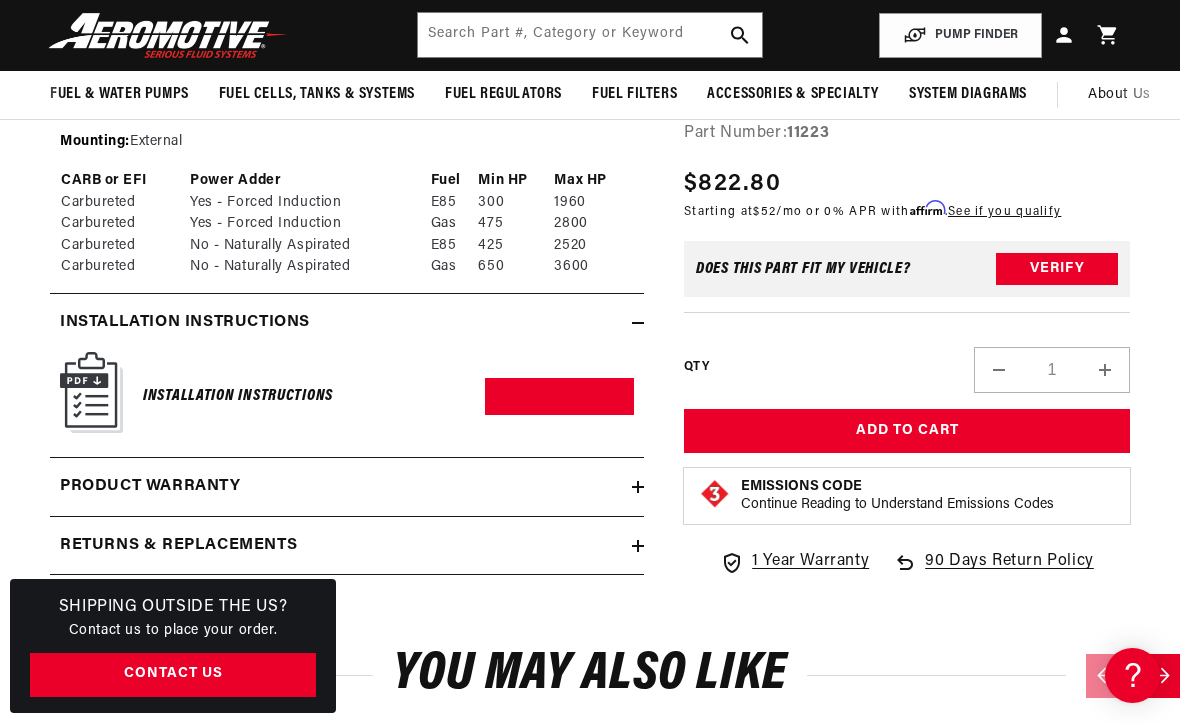 click on "Installation Instructions" at bounding box center [238, 396] 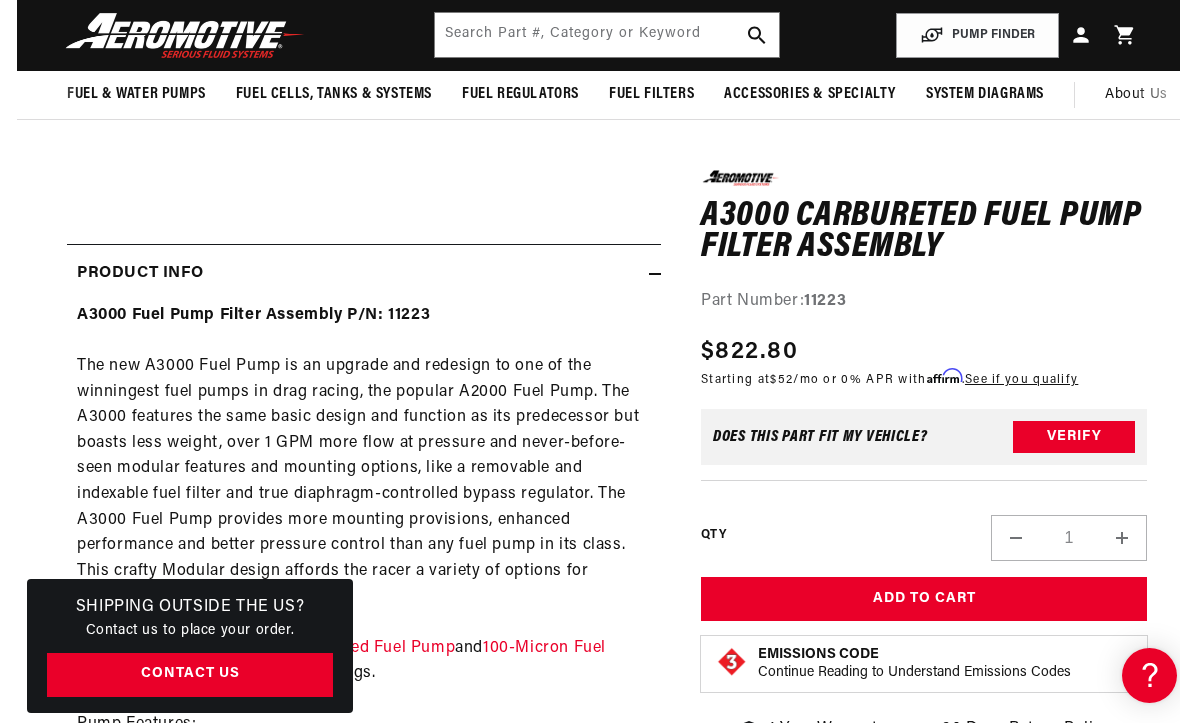 scroll, scrollTop: 324, scrollLeft: 0, axis: vertical 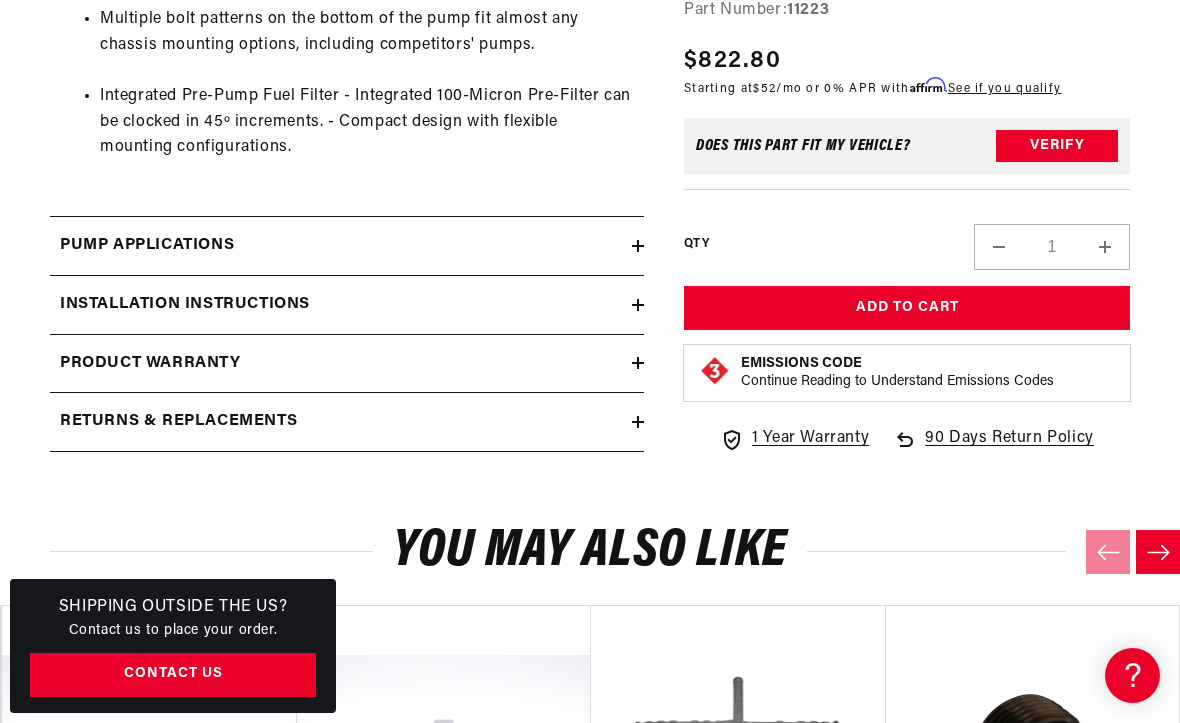 click on "Pump Applications" at bounding box center [147, 246] 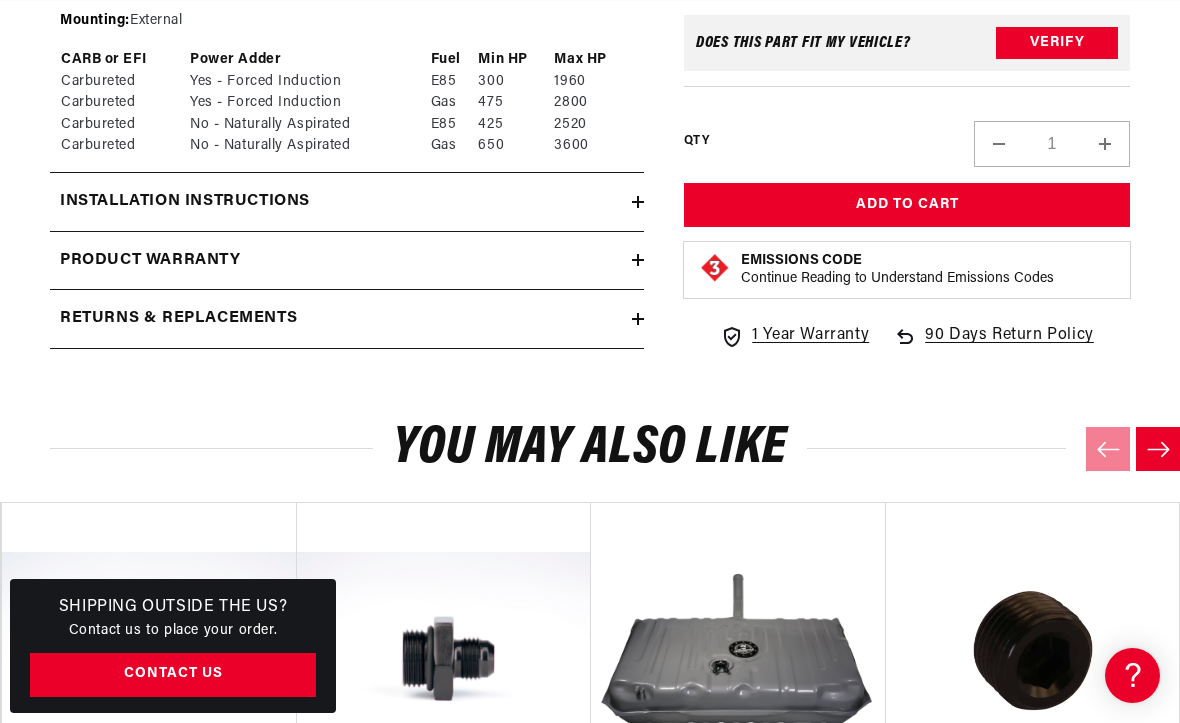 scroll, scrollTop: 2129, scrollLeft: 0, axis: vertical 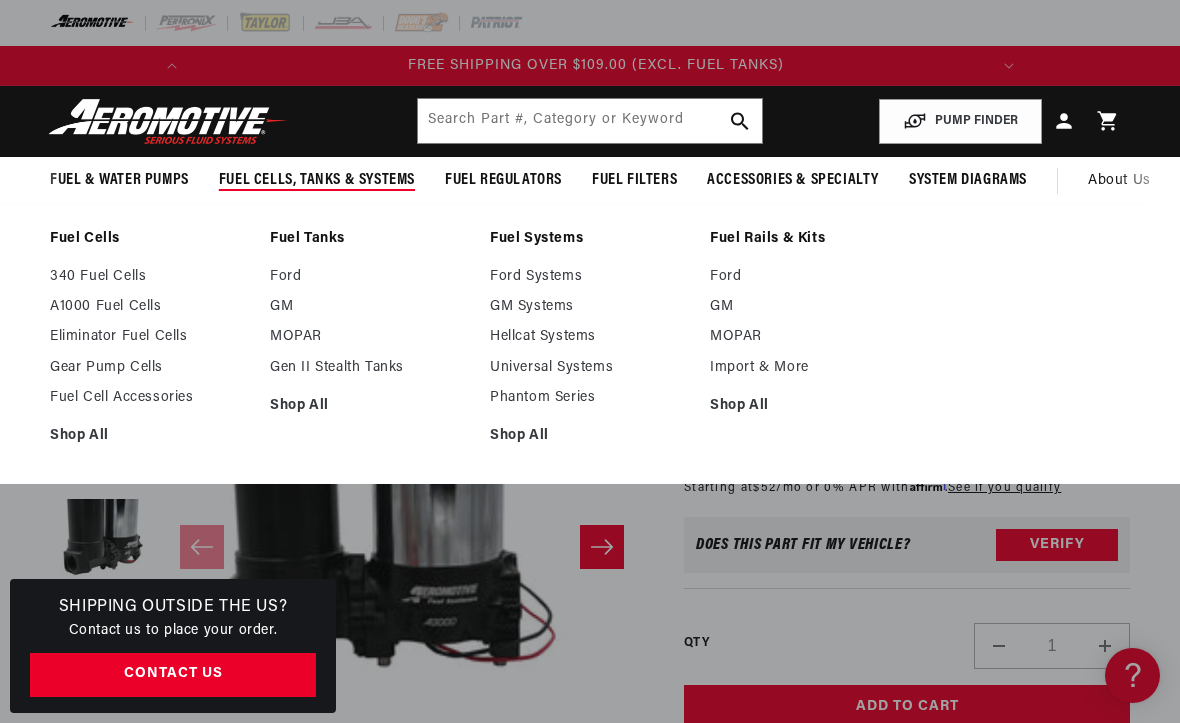 click on "Shop All" at bounding box center (150, 436) 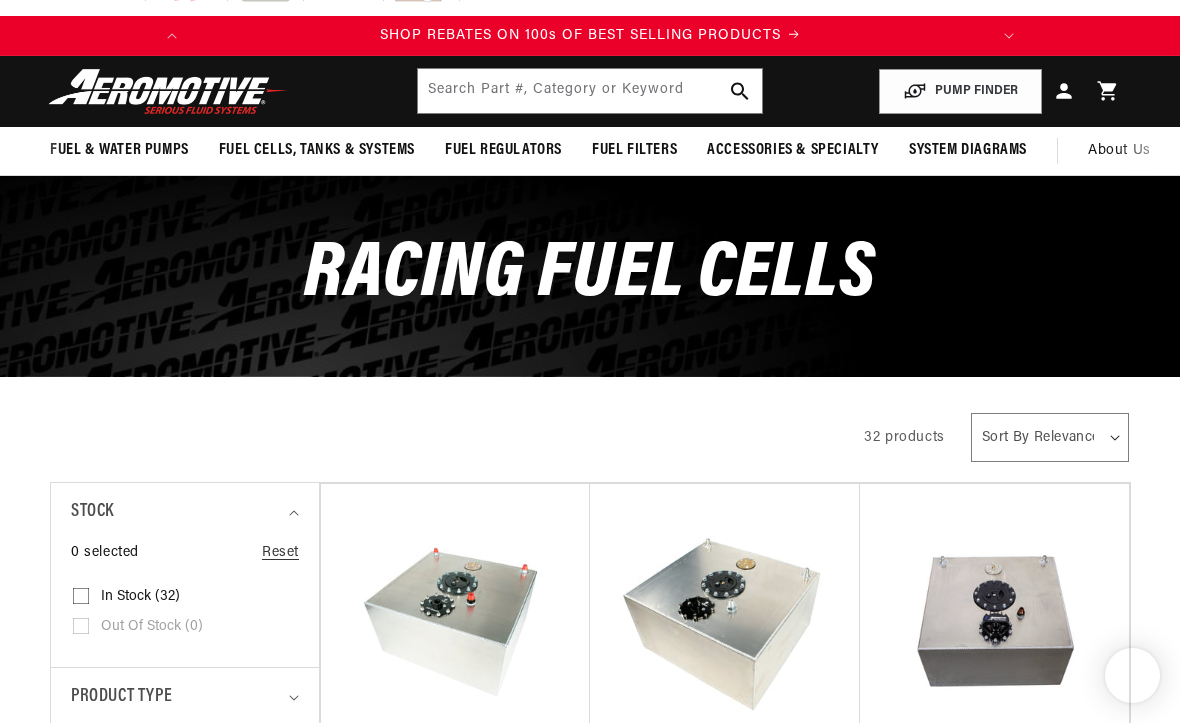 scroll, scrollTop: 189, scrollLeft: 0, axis: vertical 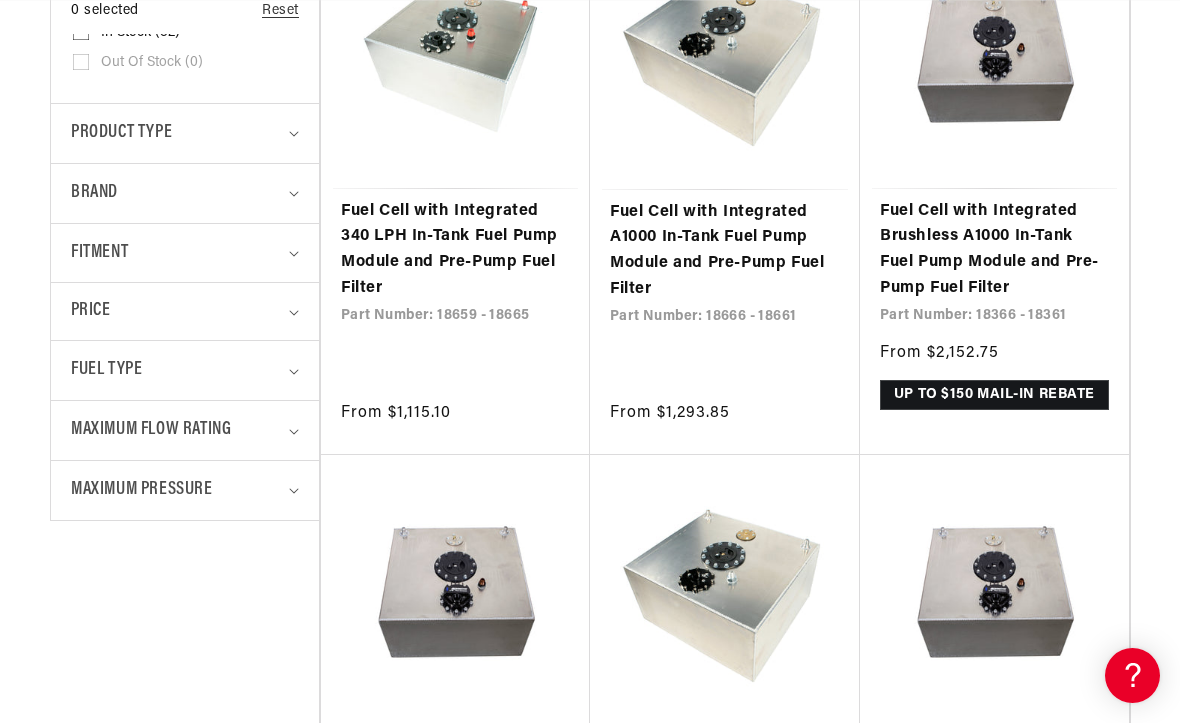 click on "Fuel Cell with Integrated A1000 In-Tank Fuel Pump Module and Pre-Pump Fuel Filter" at bounding box center (725, 251) 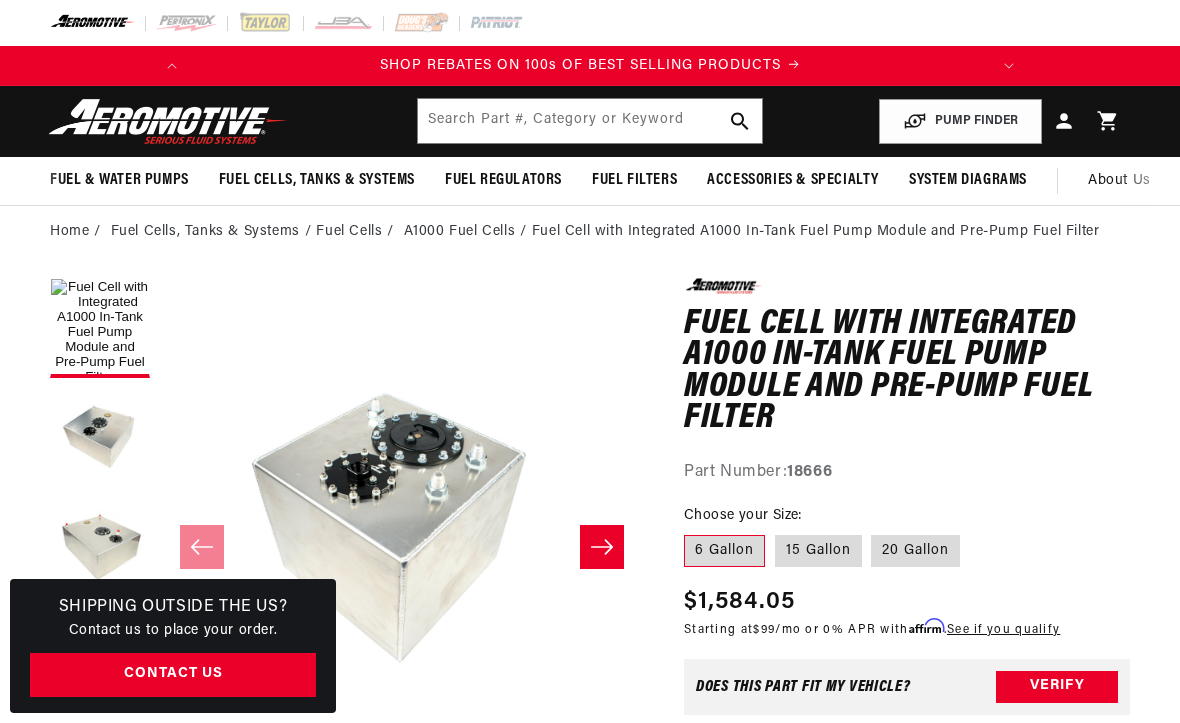 scroll, scrollTop: 0, scrollLeft: 0, axis: both 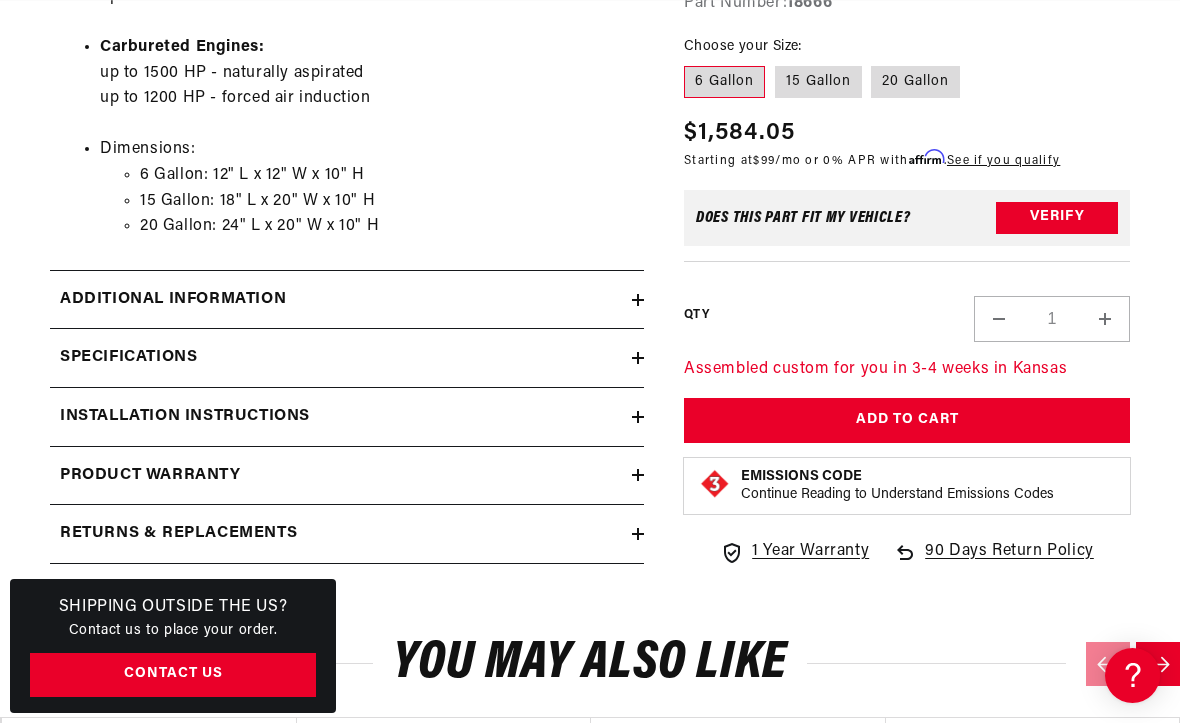 click on "15 Gallon" at bounding box center (818, 82) 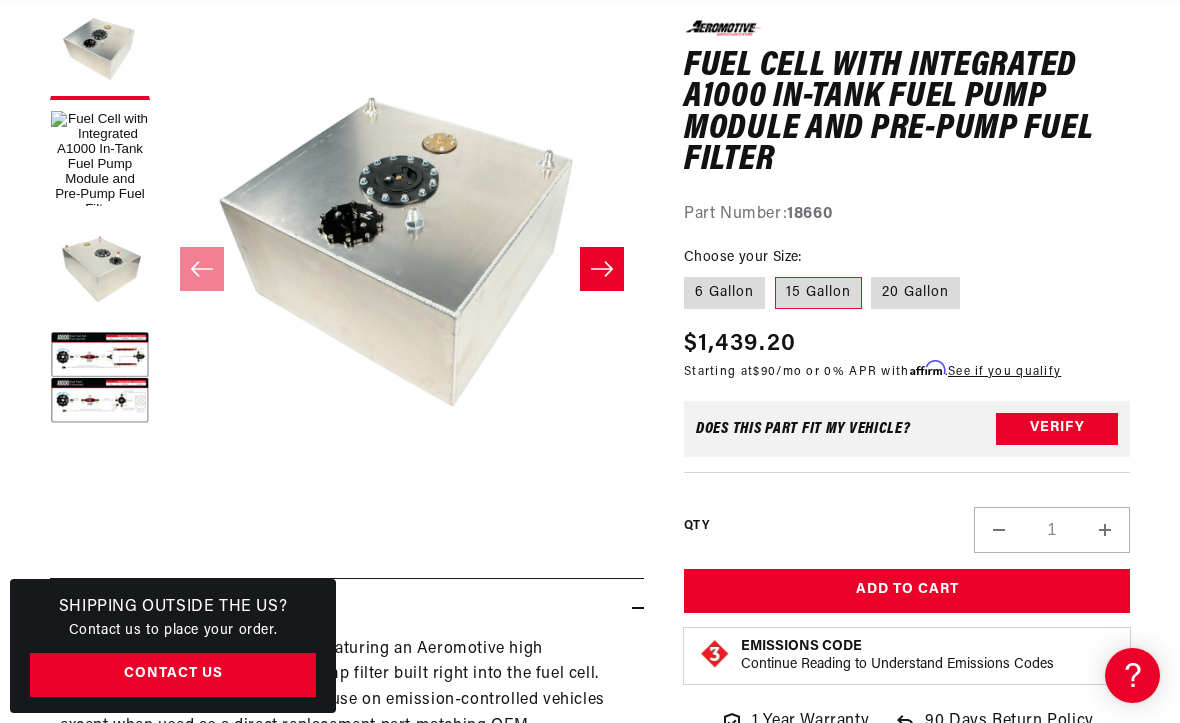 click at bounding box center (100, 380) 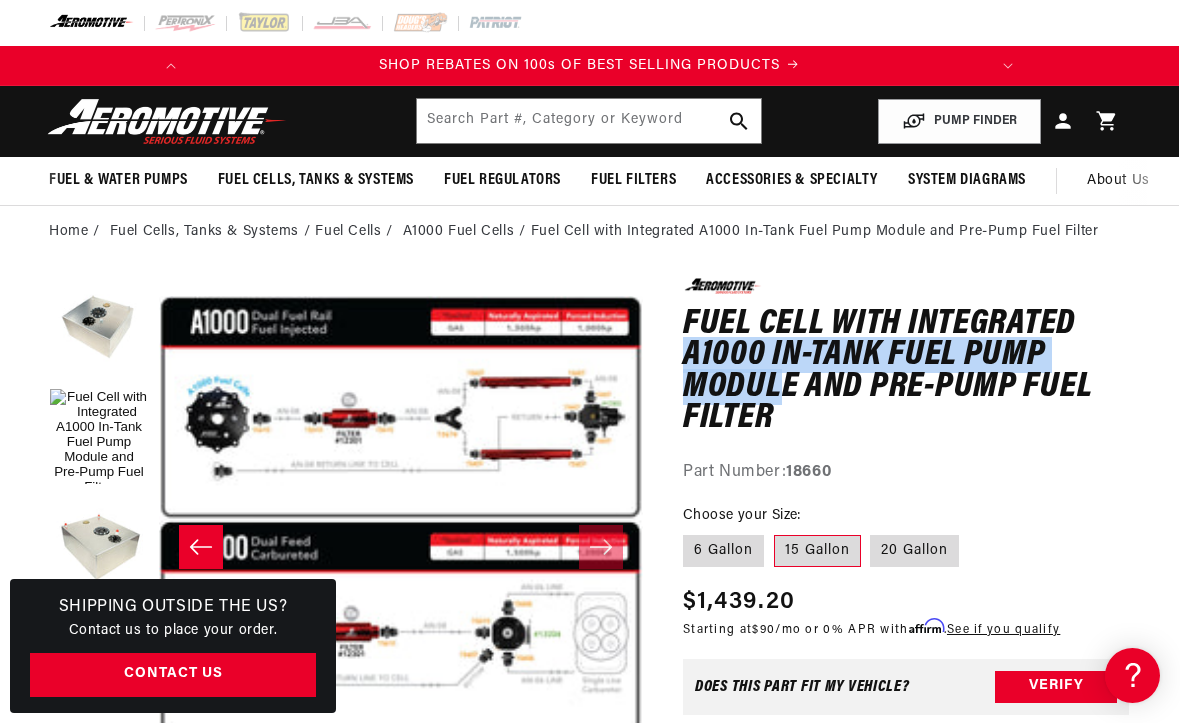 click on "Fuel Cell with Integrated A1000 In-Tank Fuel Pump Module and Pre-Pump Fuel Filter" at bounding box center (906, 372) 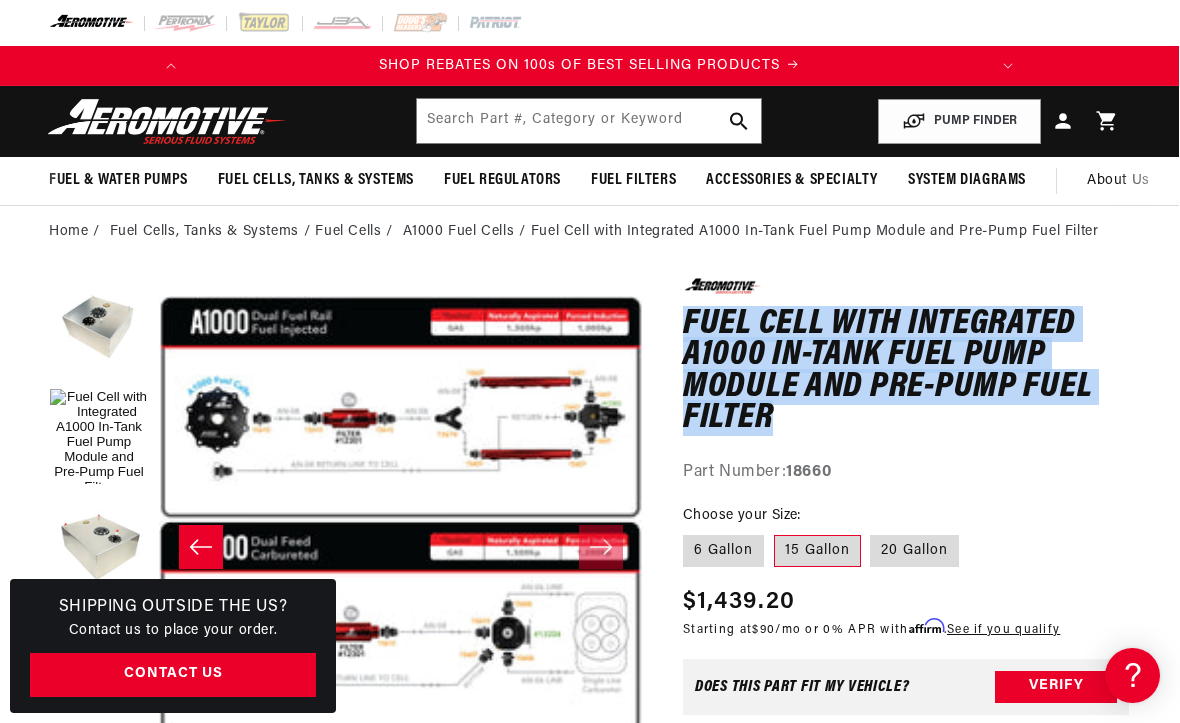 copy on "Fuel Cell with Integrated A1000 In-Tank Fuel Pump Module and Pre-Pump Fuel Filter" 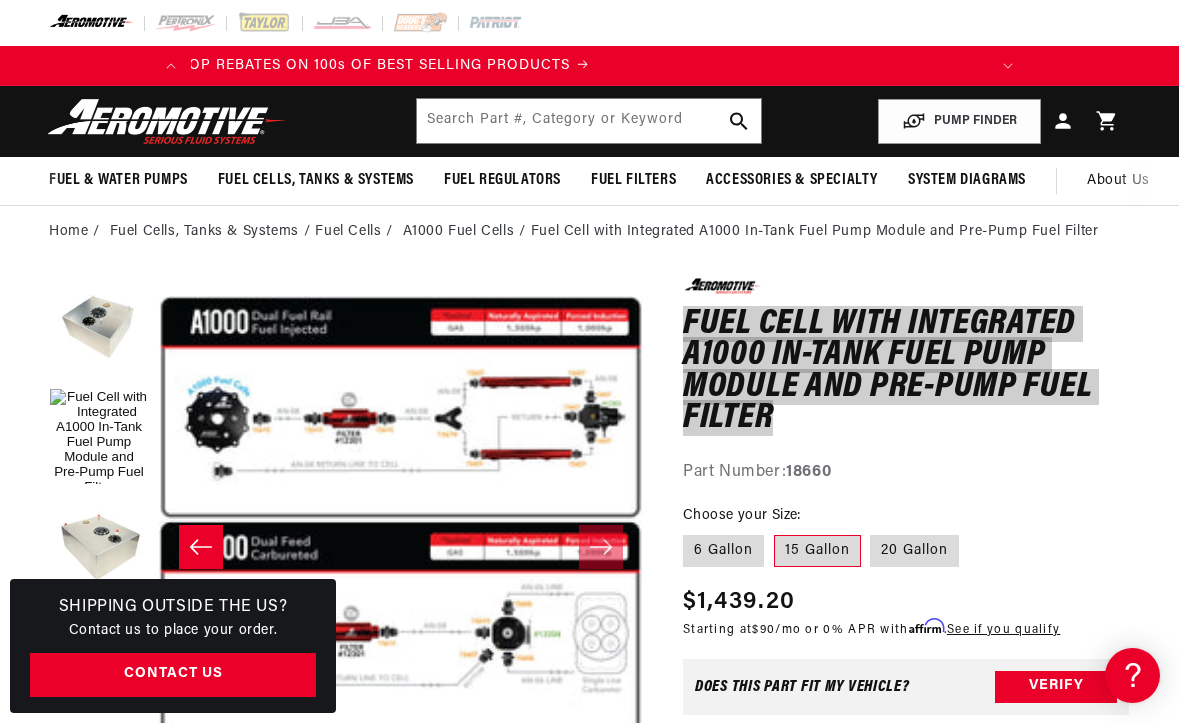 scroll, scrollTop: 0, scrollLeft: 0, axis: both 